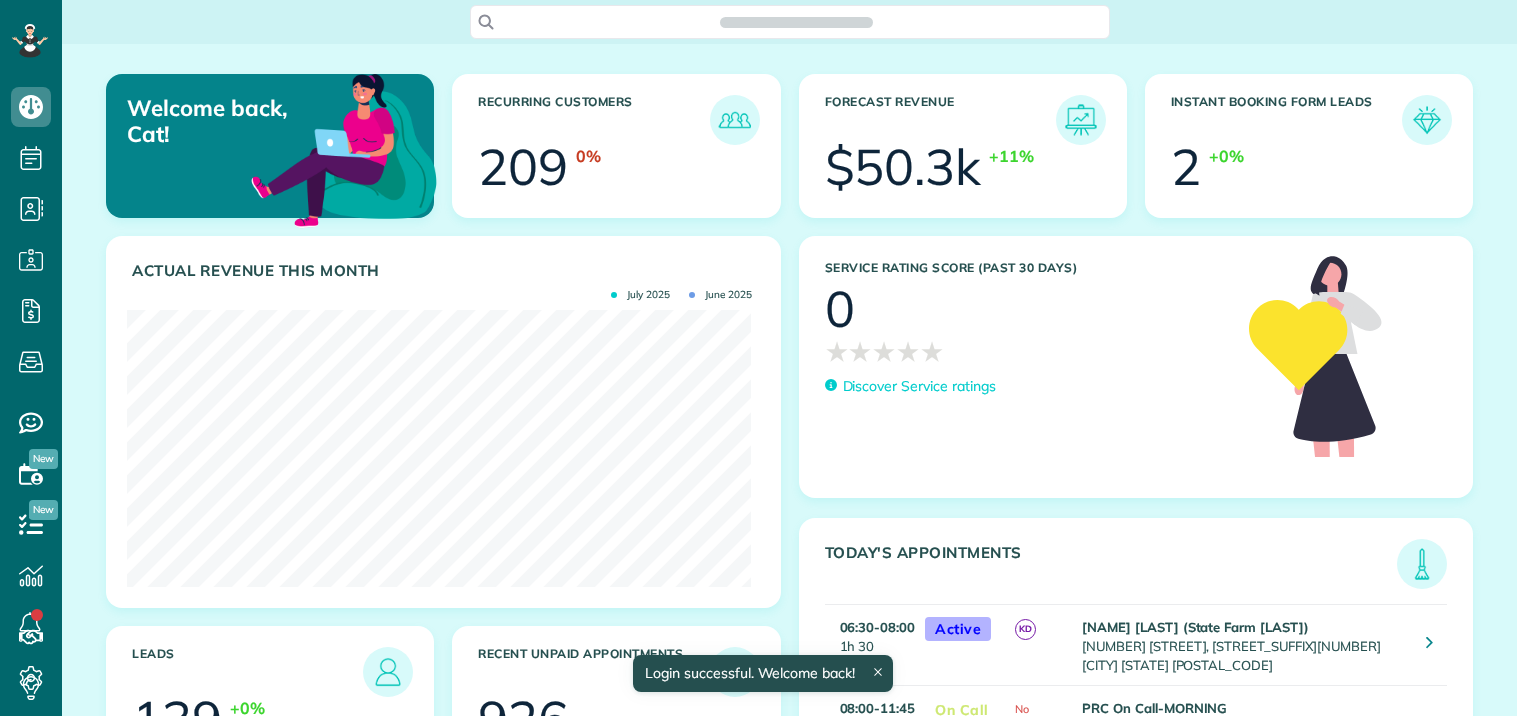 scroll, scrollTop: 0, scrollLeft: 0, axis: both 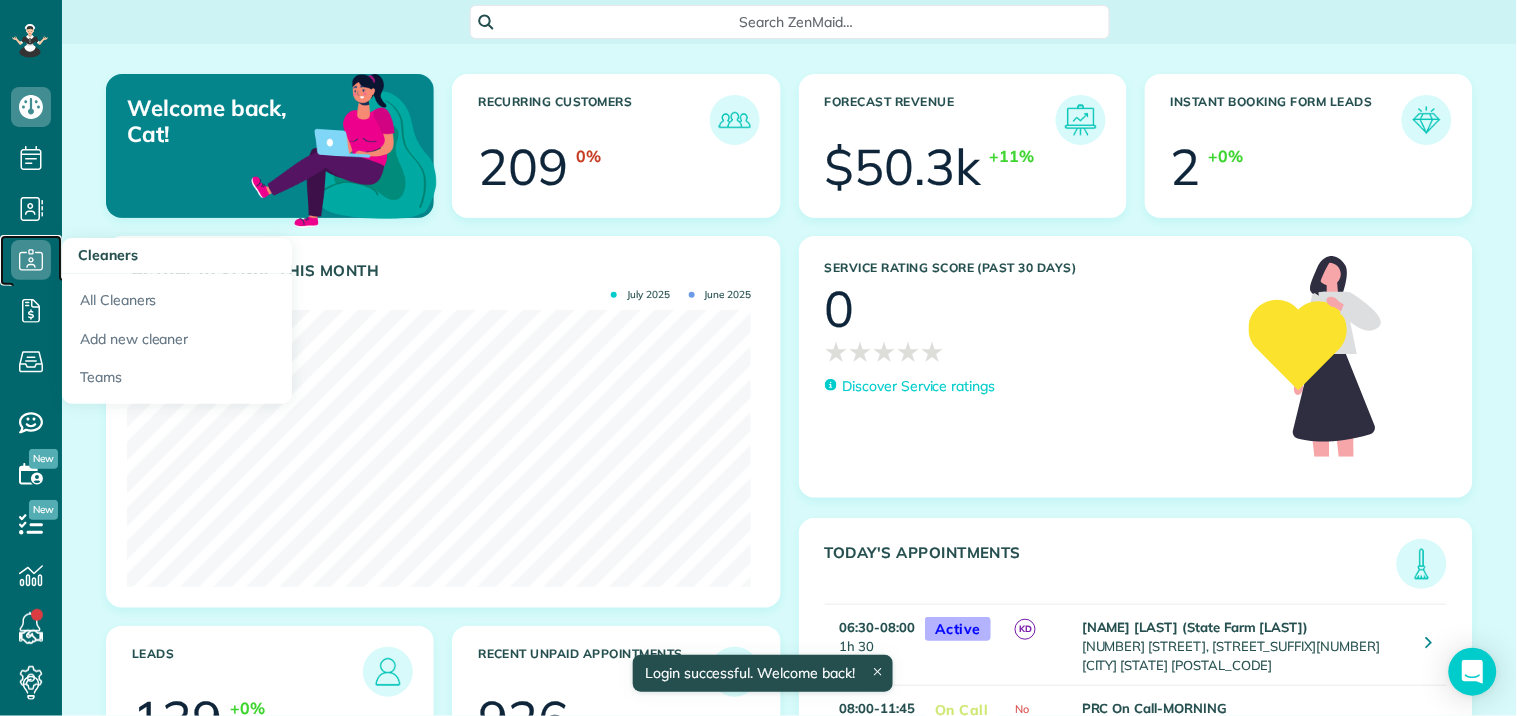 click 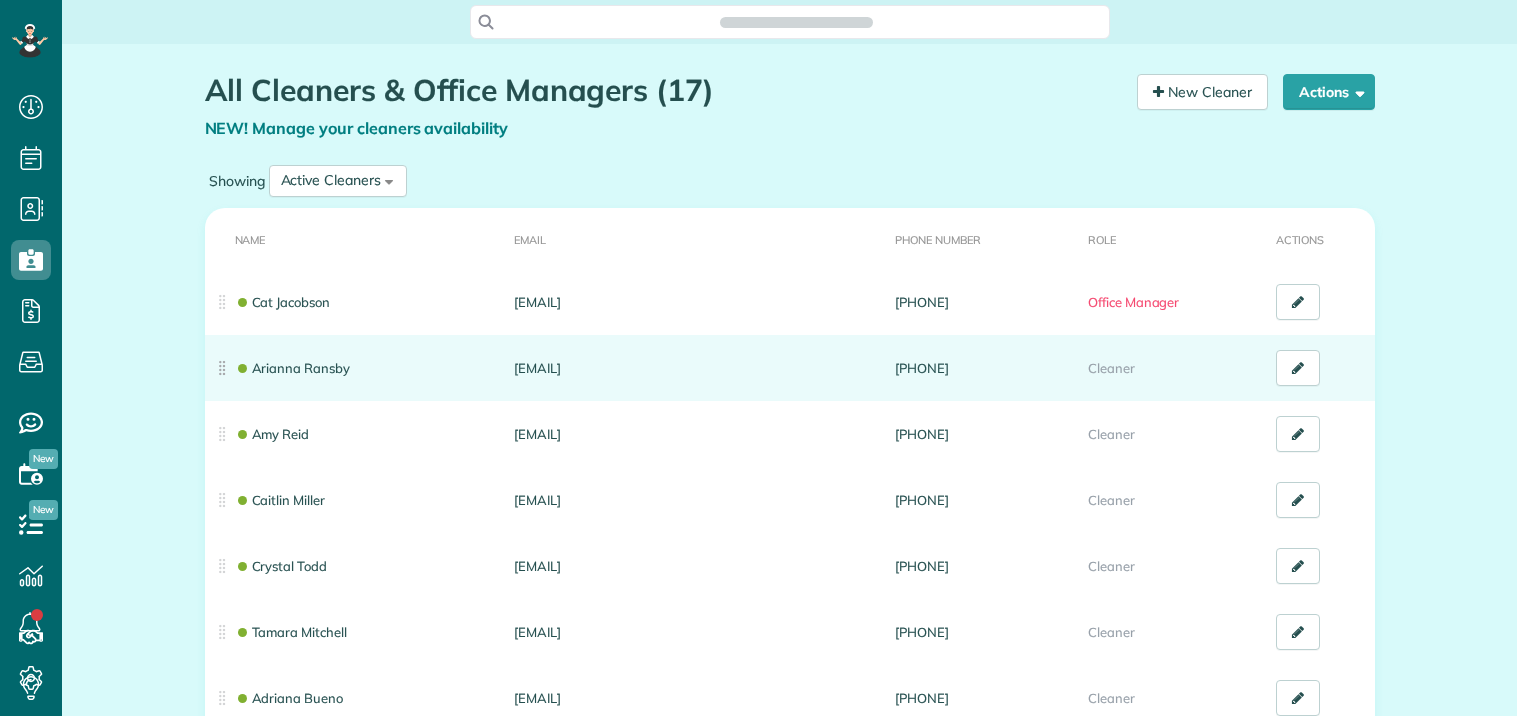 scroll, scrollTop: 0, scrollLeft: 0, axis: both 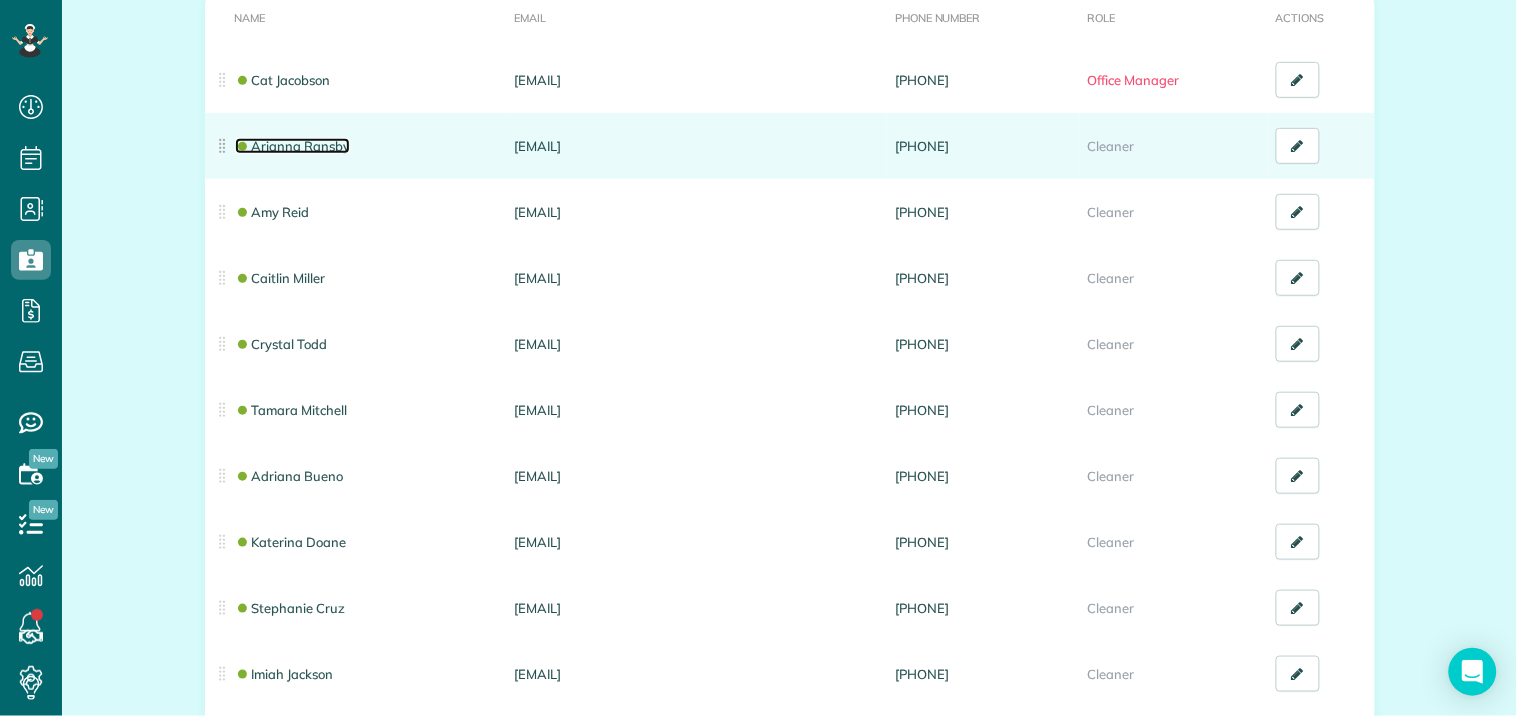 click on "Arianna Ransby" at bounding box center (292, 146) 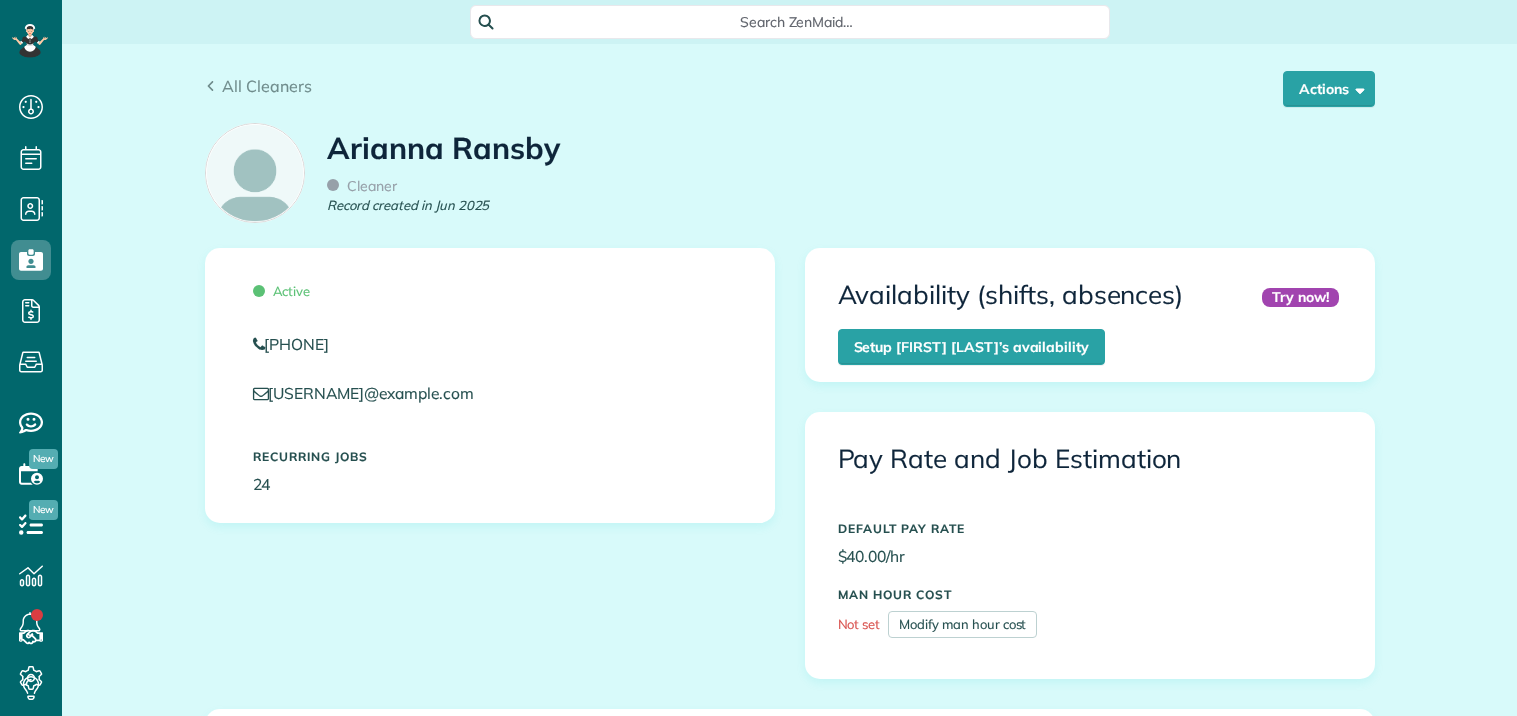 scroll, scrollTop: 0, scrollLeft: 0, axis: both 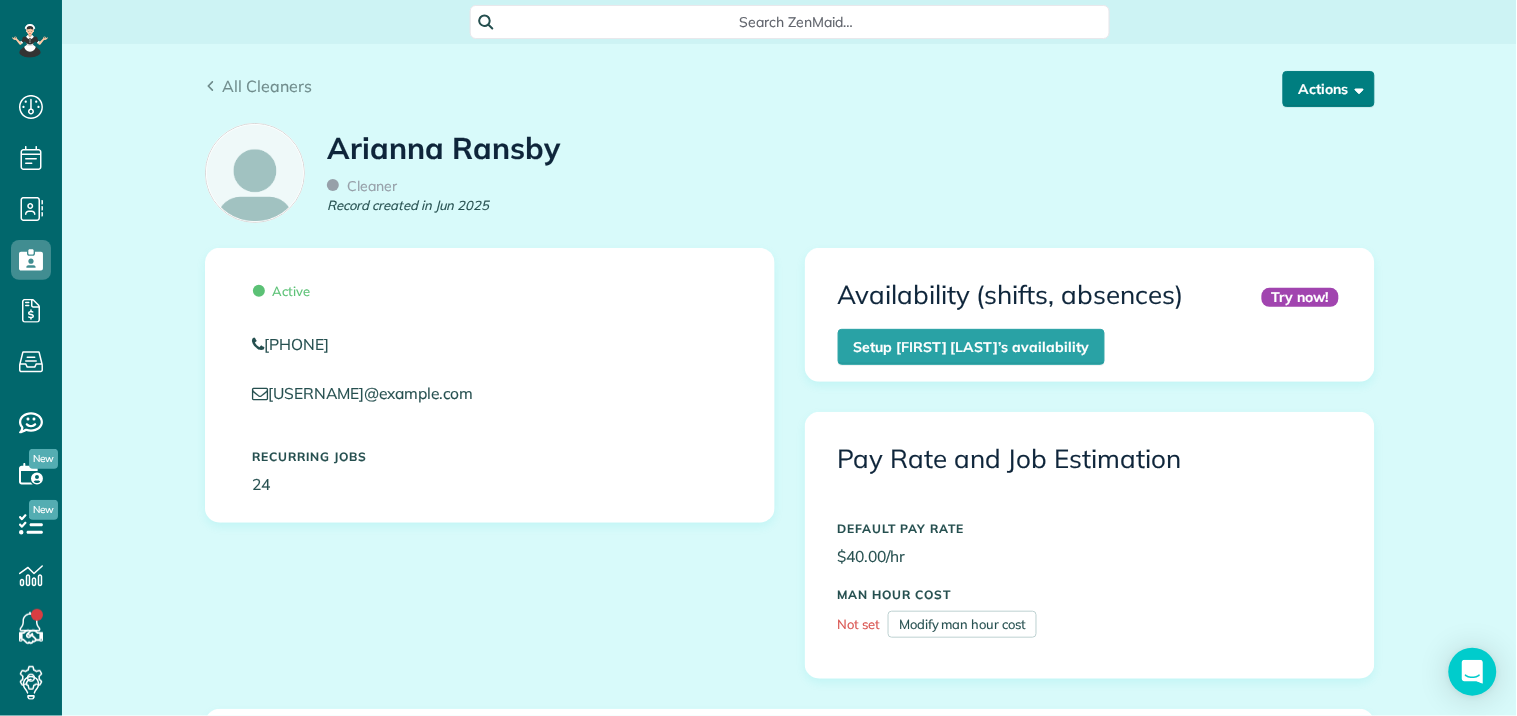 click on "Actions" at bounding box center (1329, 89) 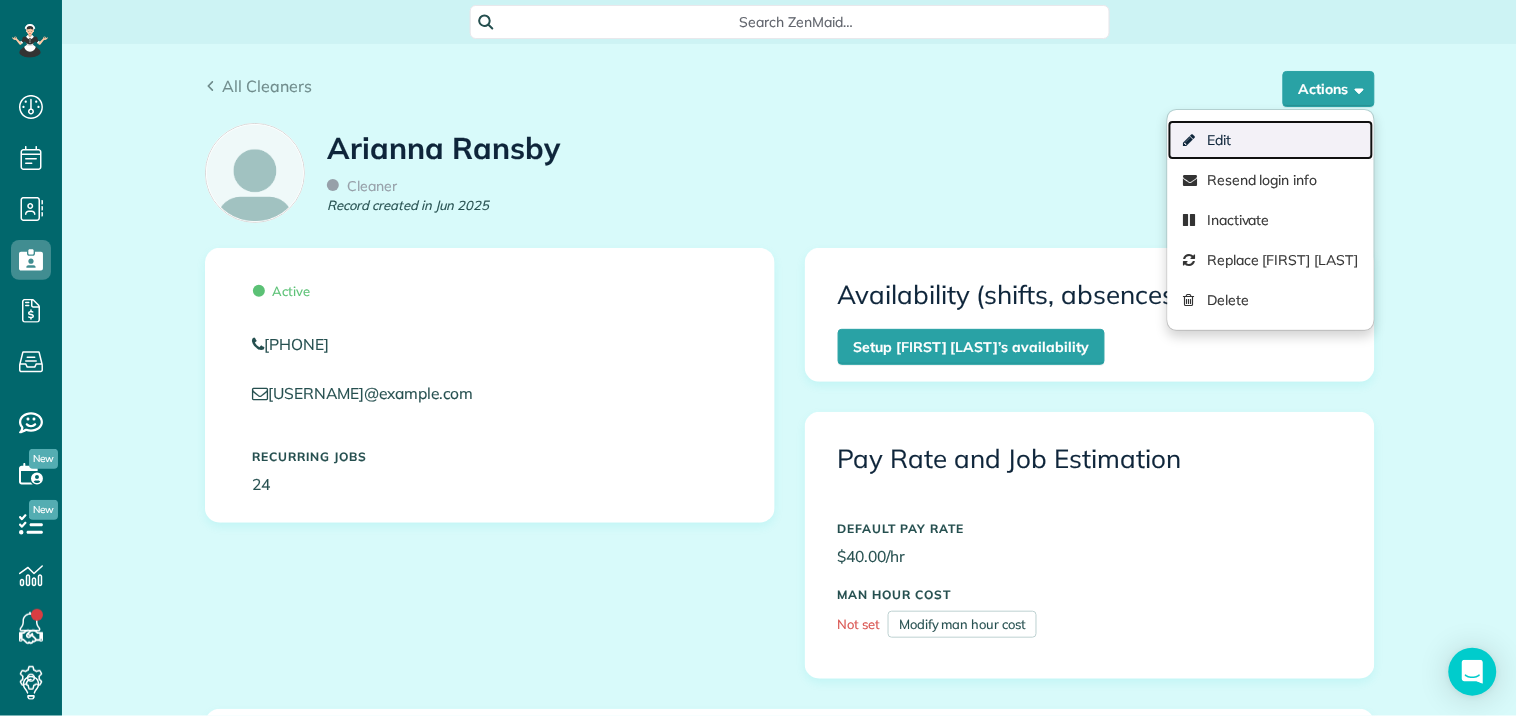 click on "Edit" at bounding box center (1270, 140) 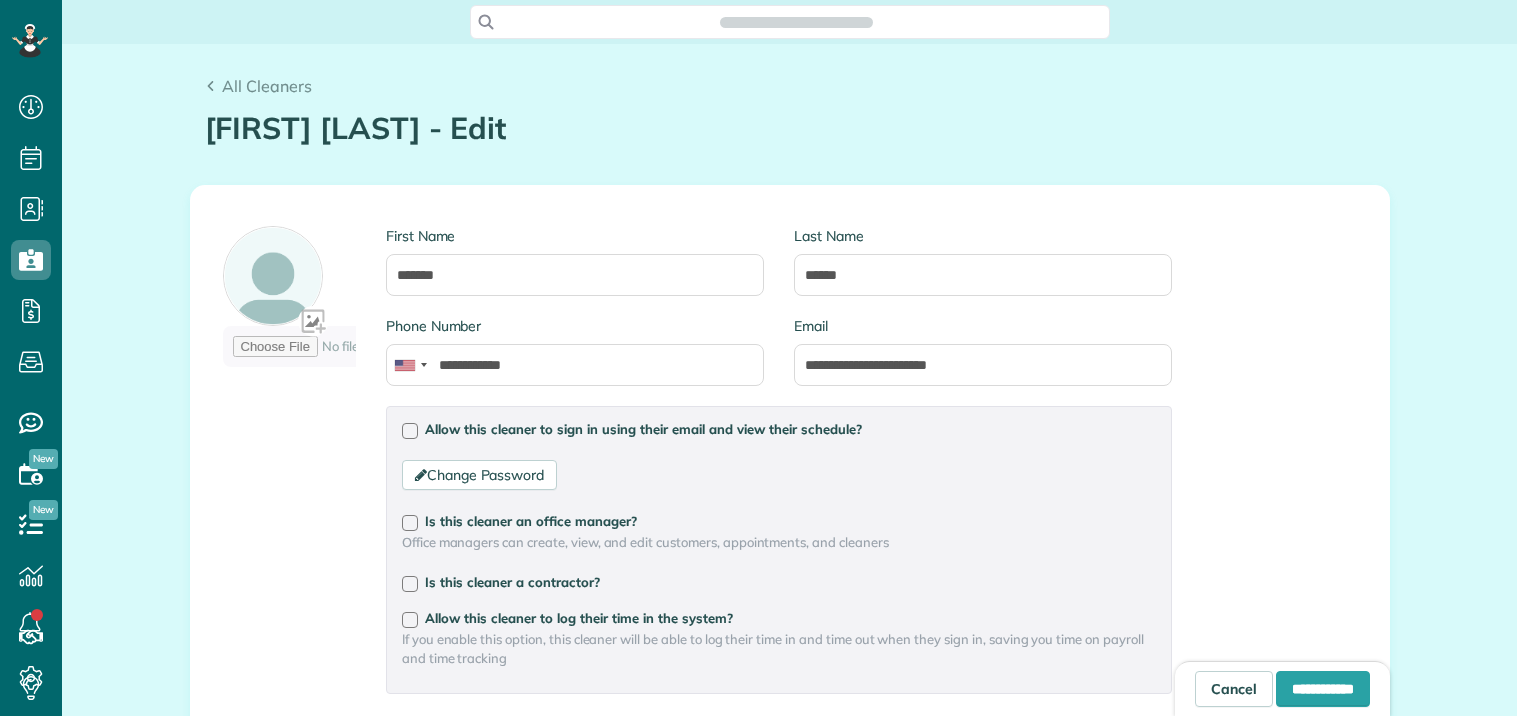 scroll, scrollTop: 0, scrollLeft: 0, axis: both 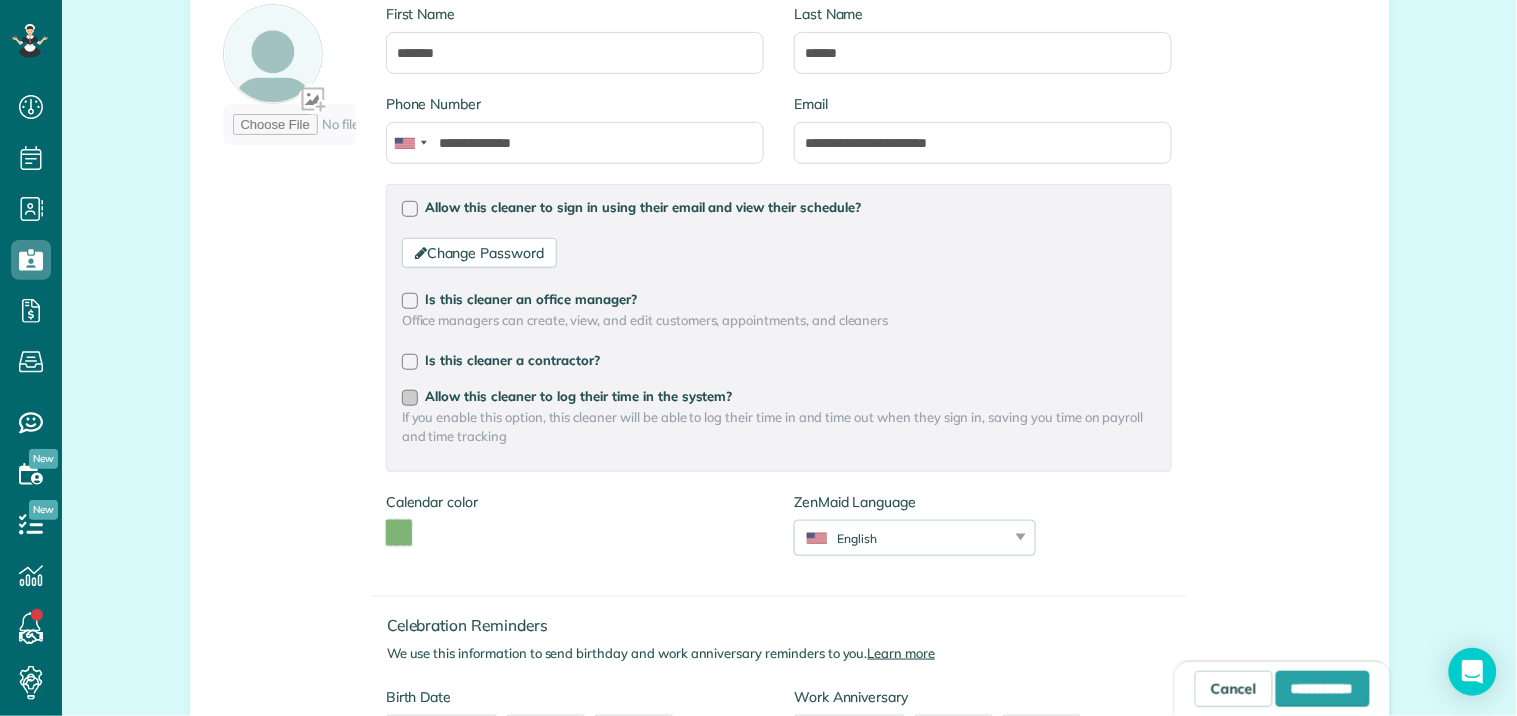 click at bounding box center [410, 398] 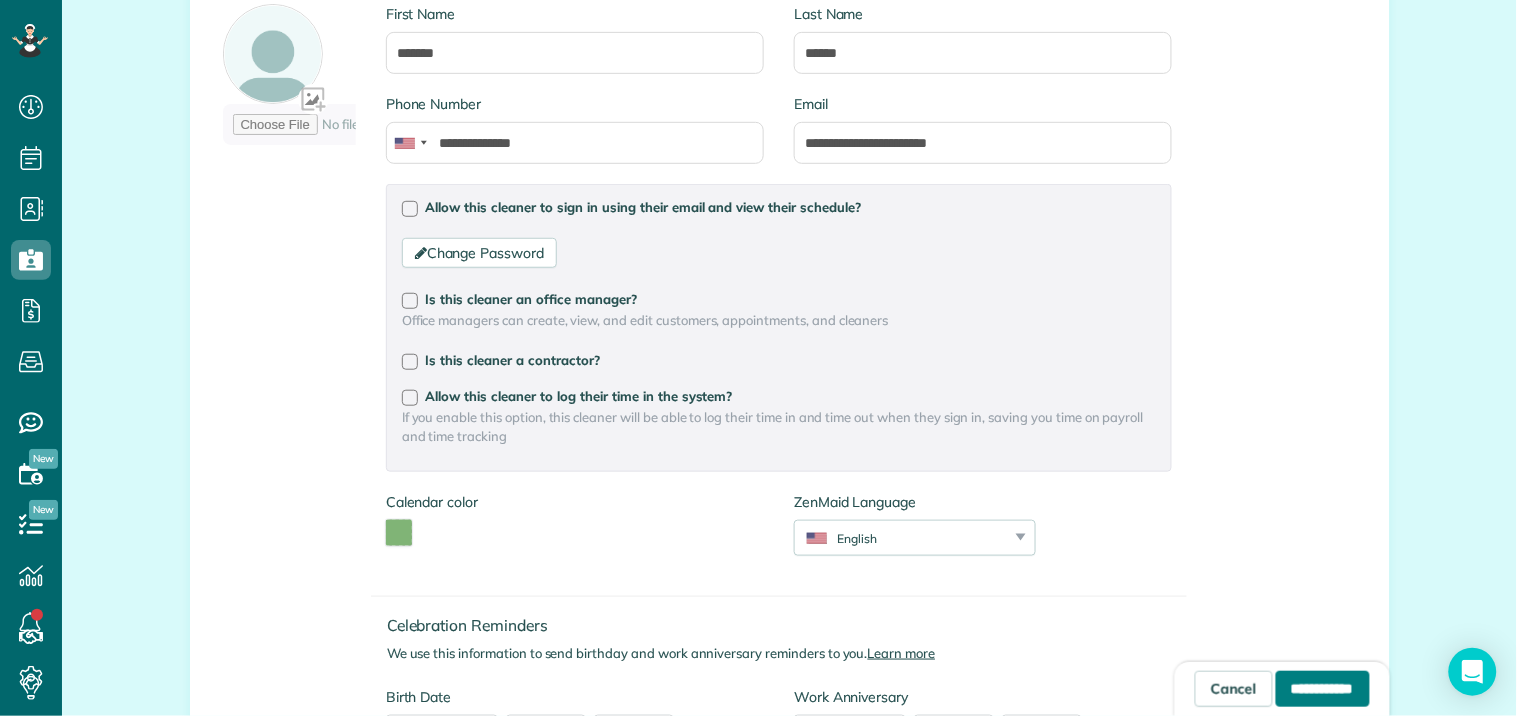 click on "**********" at bounding box center [1323, 689] 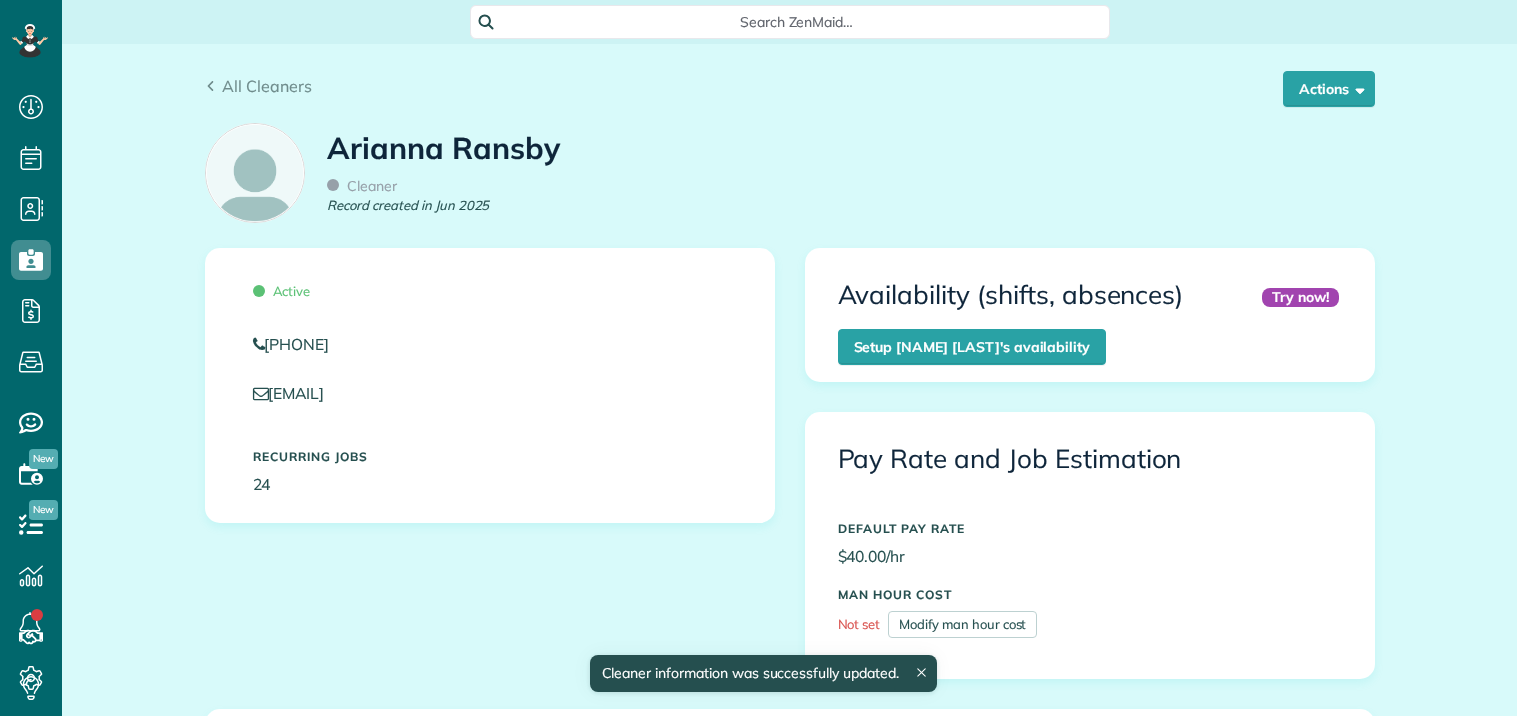 scroll, scrollTop: 0, scrollLeft: 0, axis: both 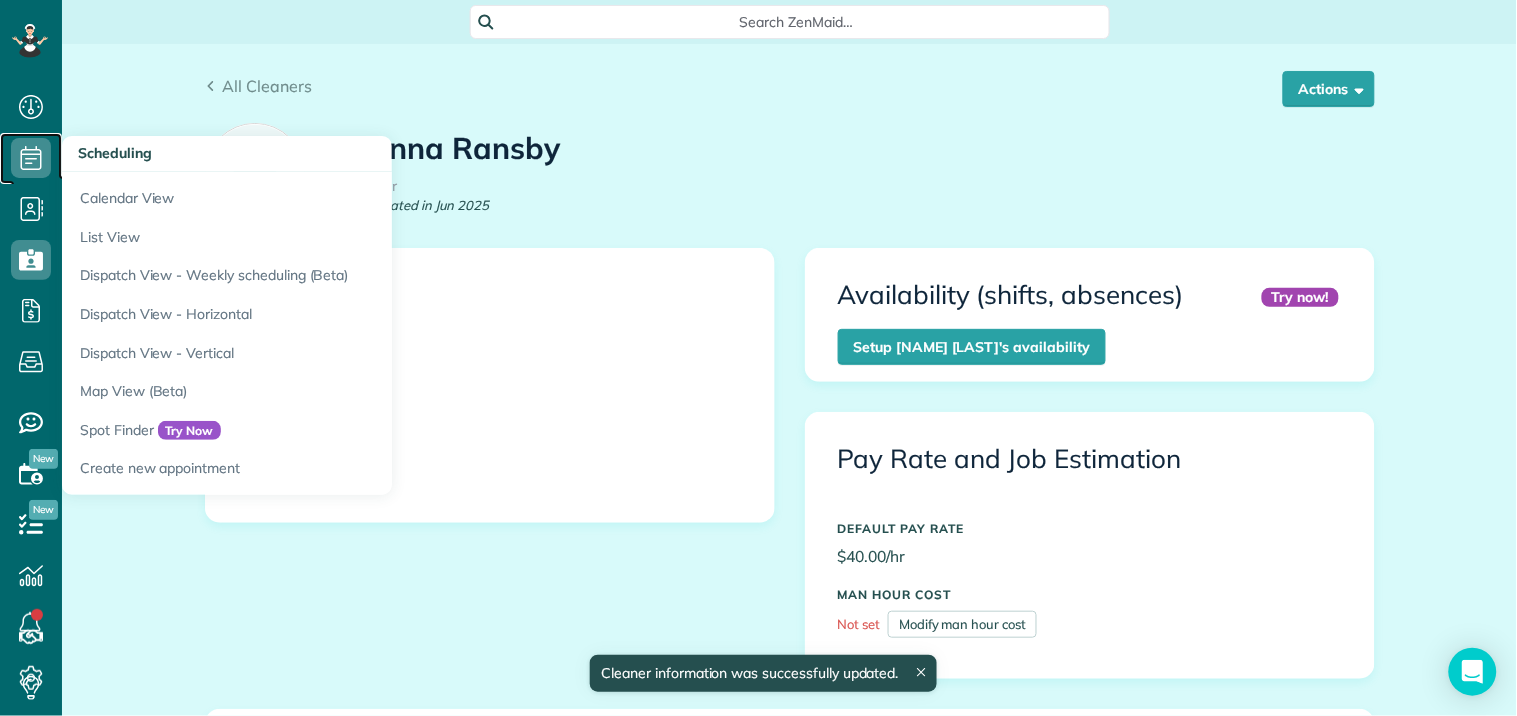 click 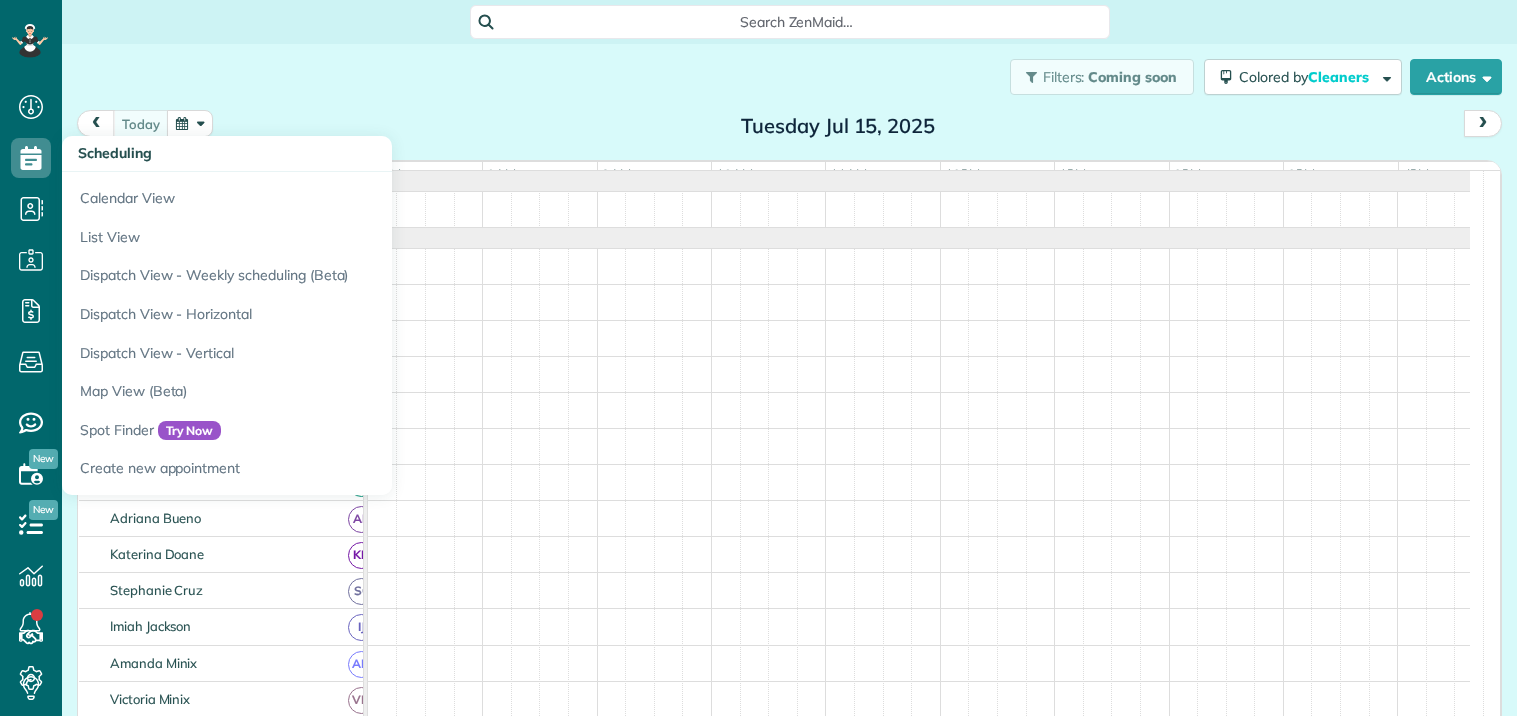 scroll, scrollTop: 0, scrollLeft: 0, axis: both 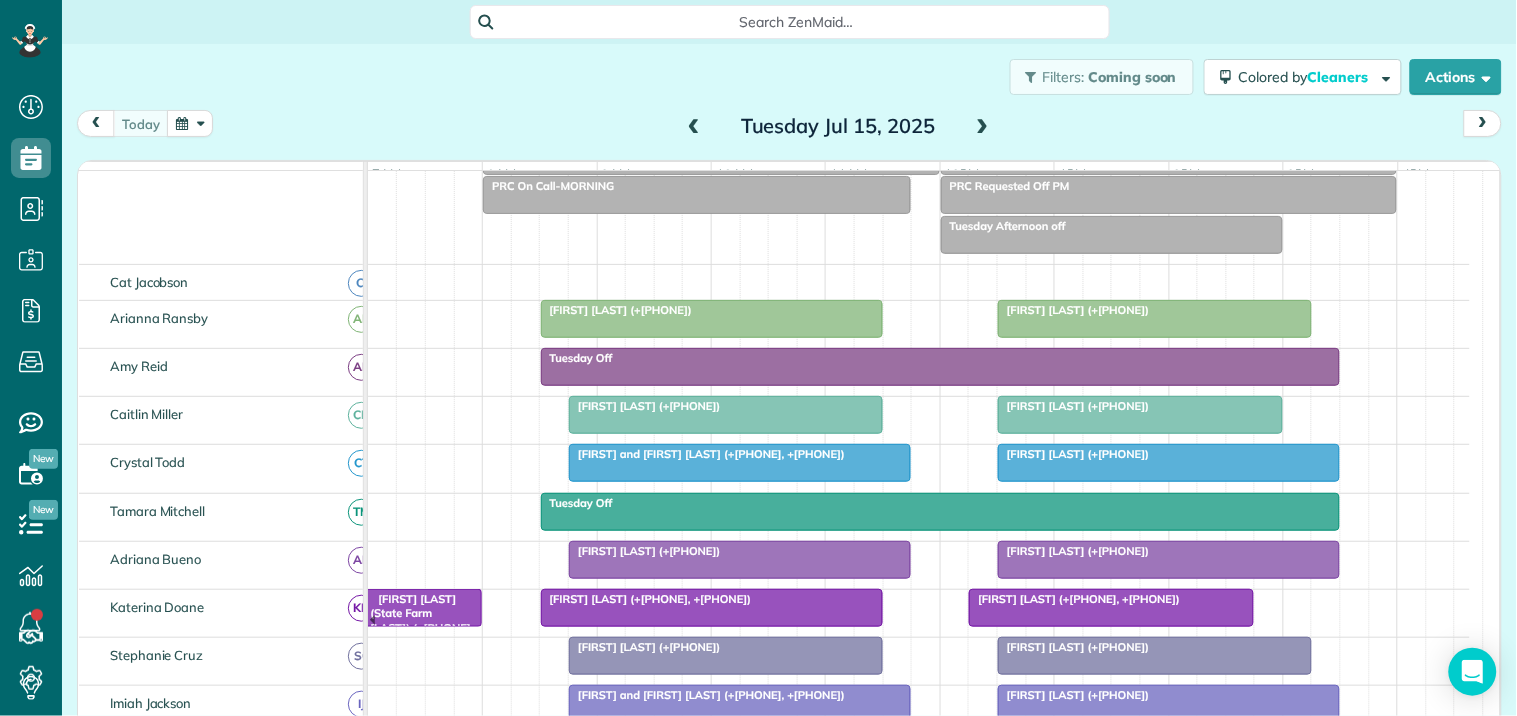 click at bounding box center [1155, 319] 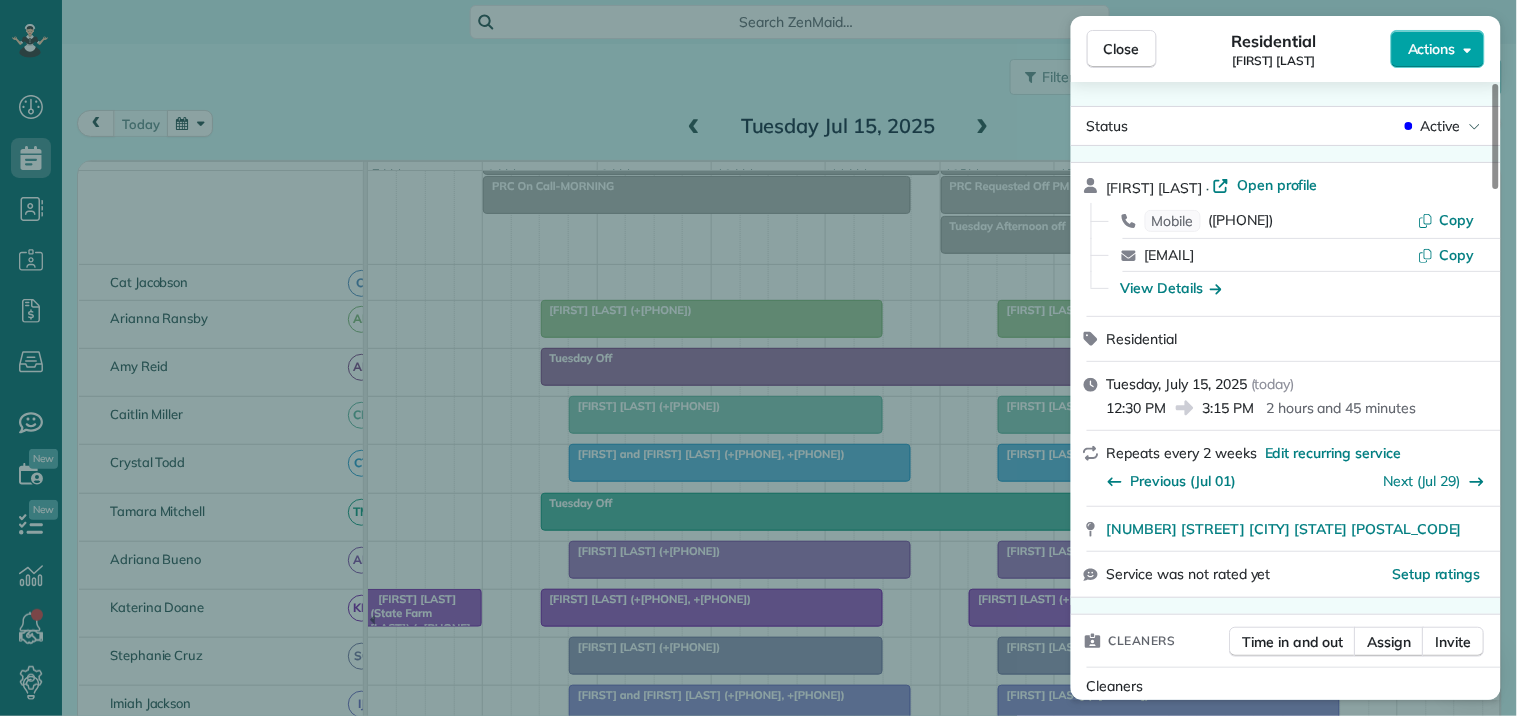 click on "Actions" at bounding box center [1432, 49] 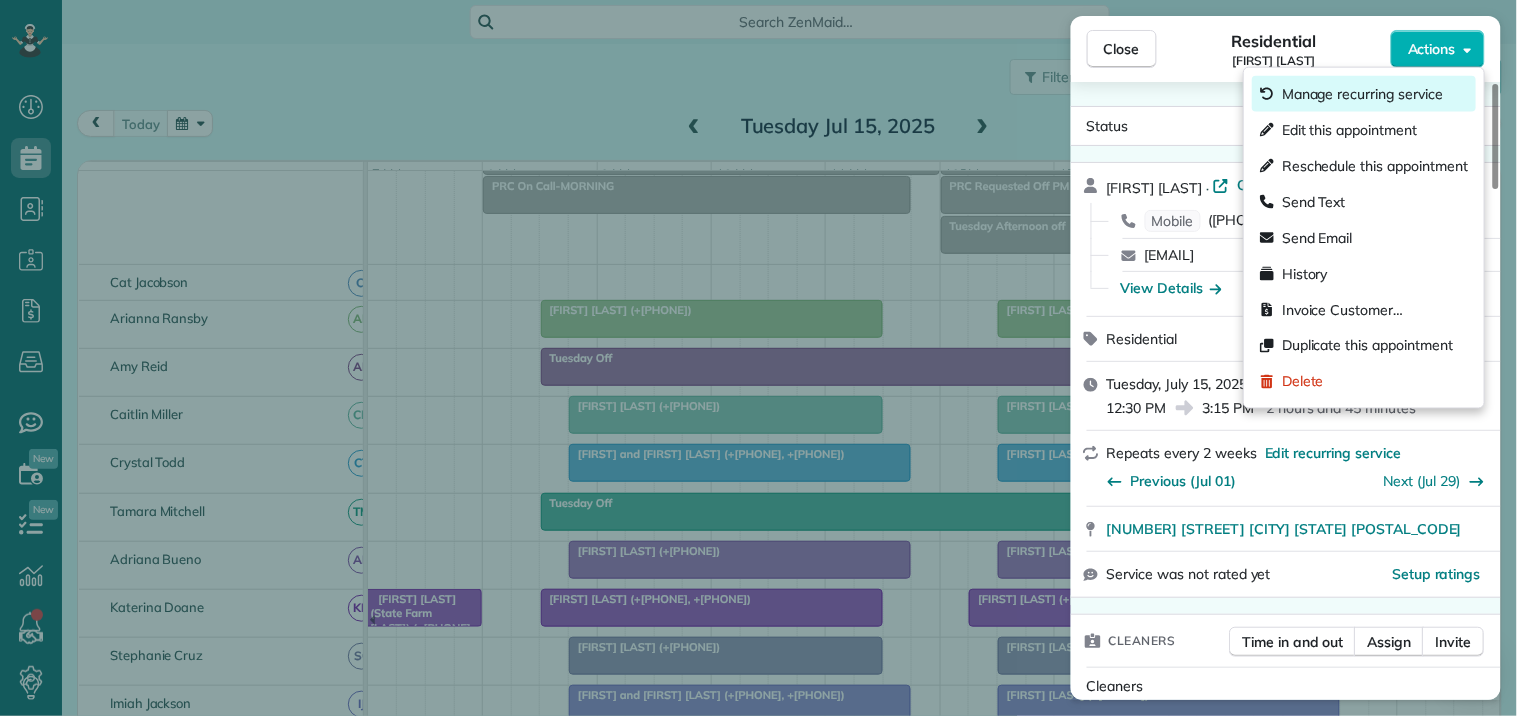 click on "Manage recurring service" at bounding box center (1362, 94) 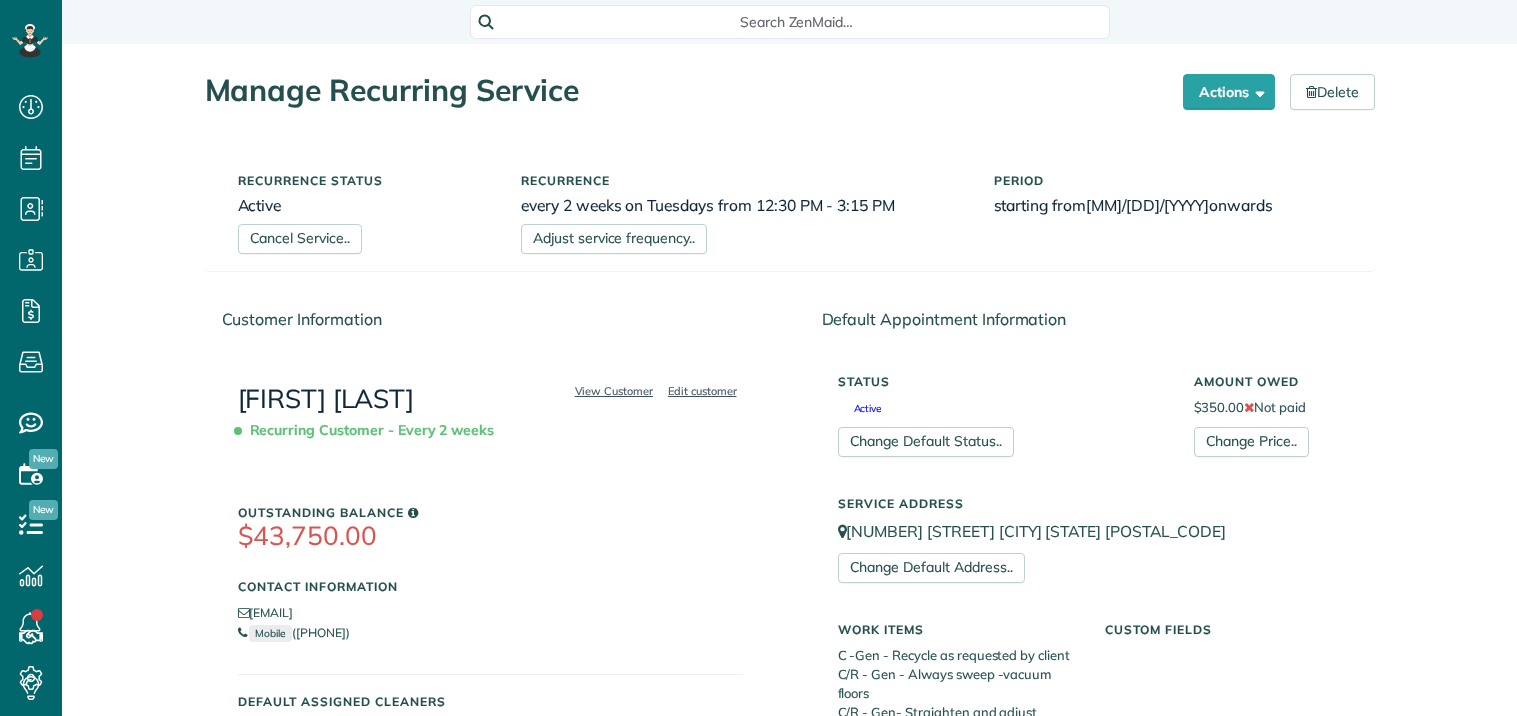 scroll, scrollTop: 0, scrollLeft: 0, axis: both 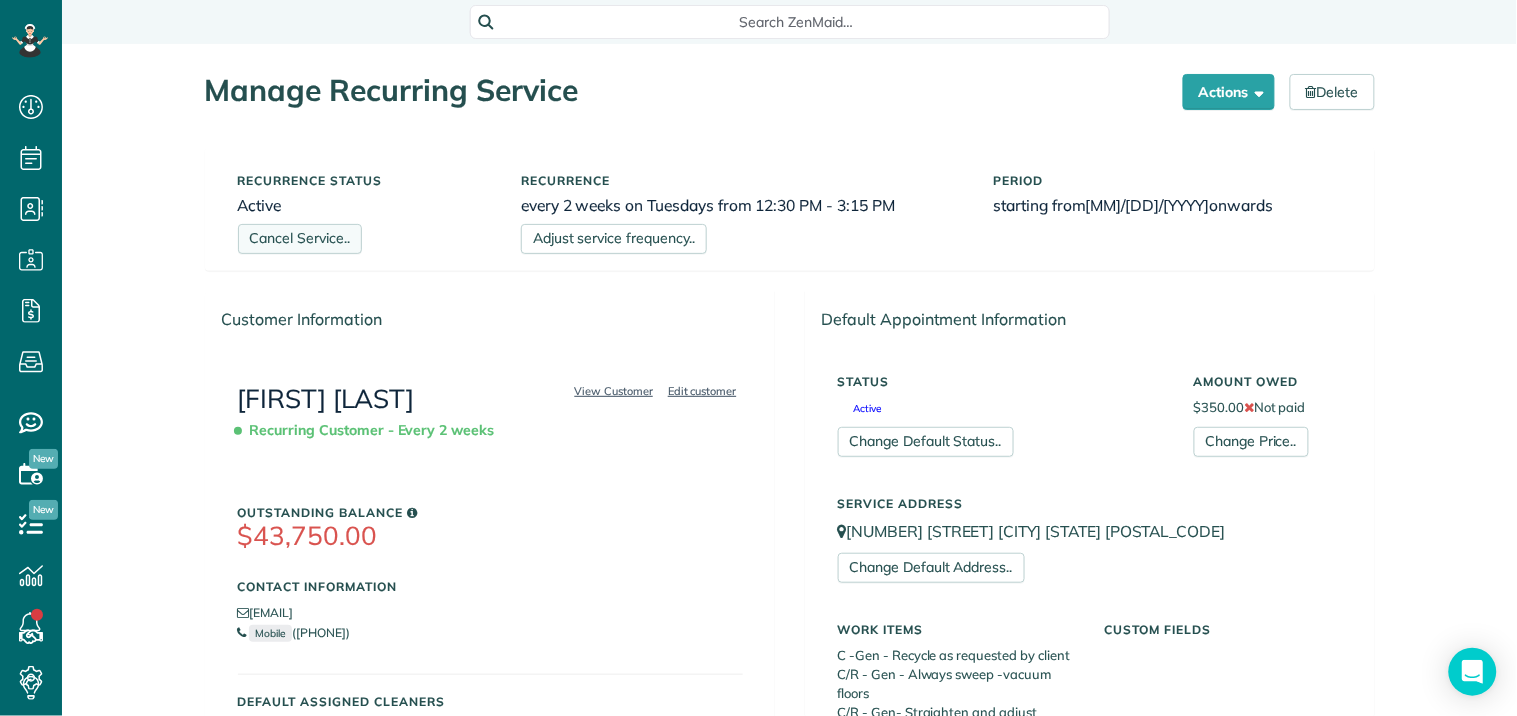 click on "Cancel Service.." at bounding box center (300, 239) 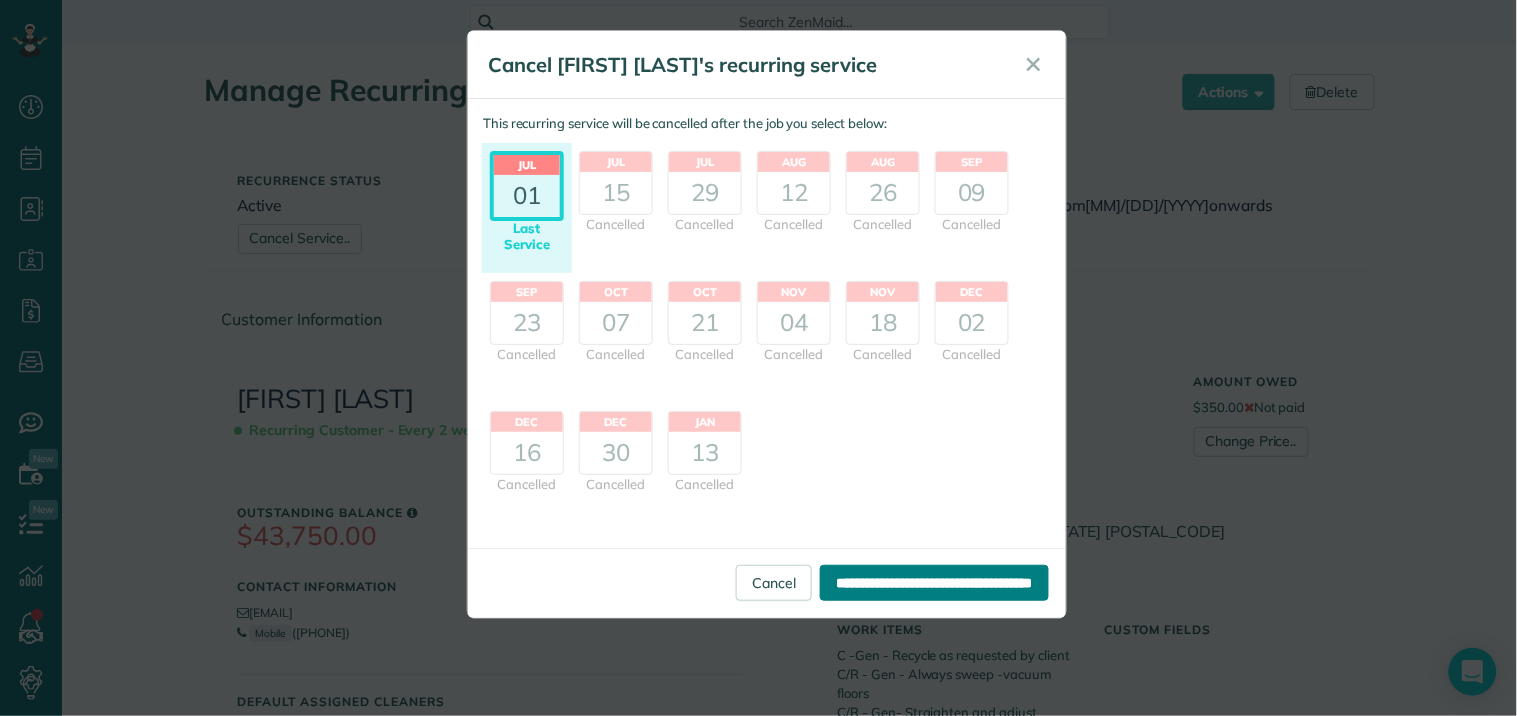 click on "**********" at bounding box center (934, 583) 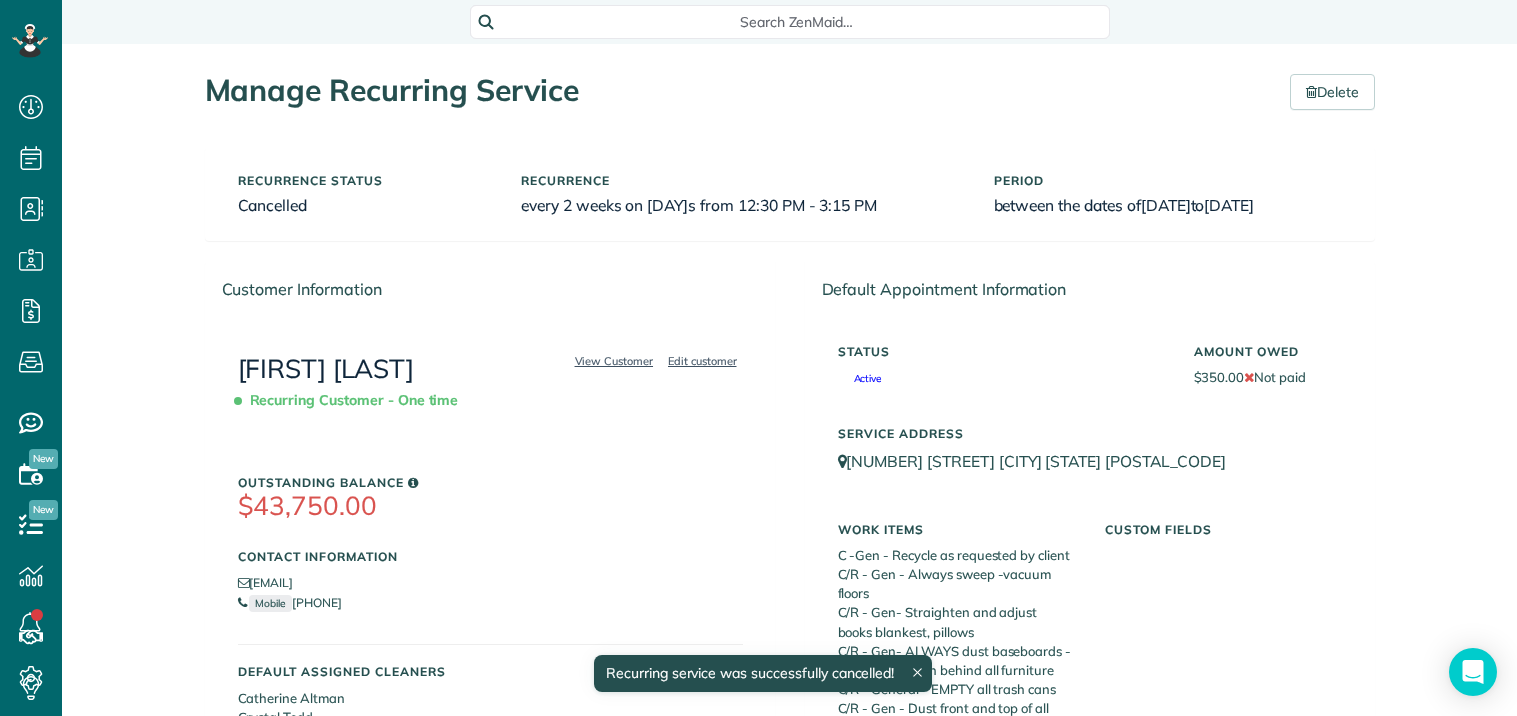 scroll, scrollTop: 0, scrollLeft: 0, axis: both 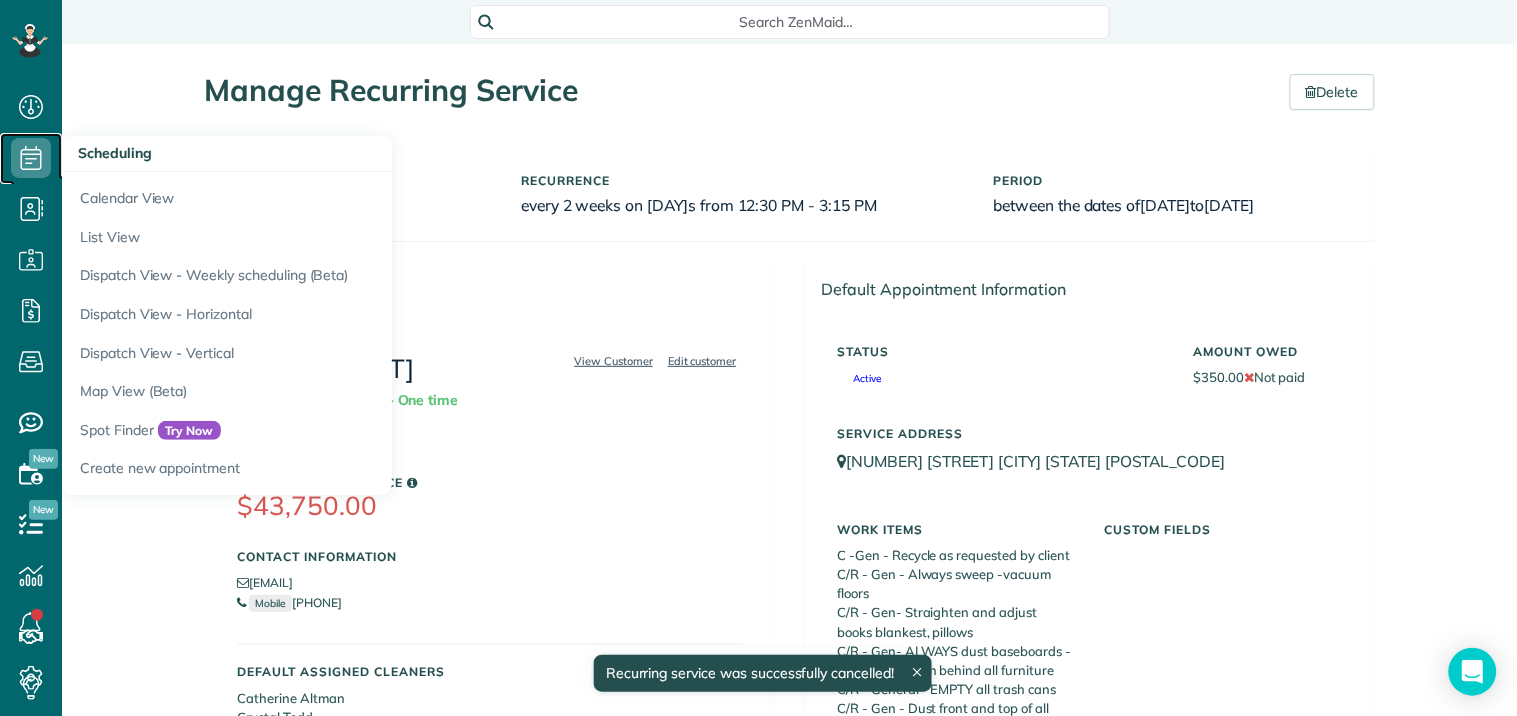 click 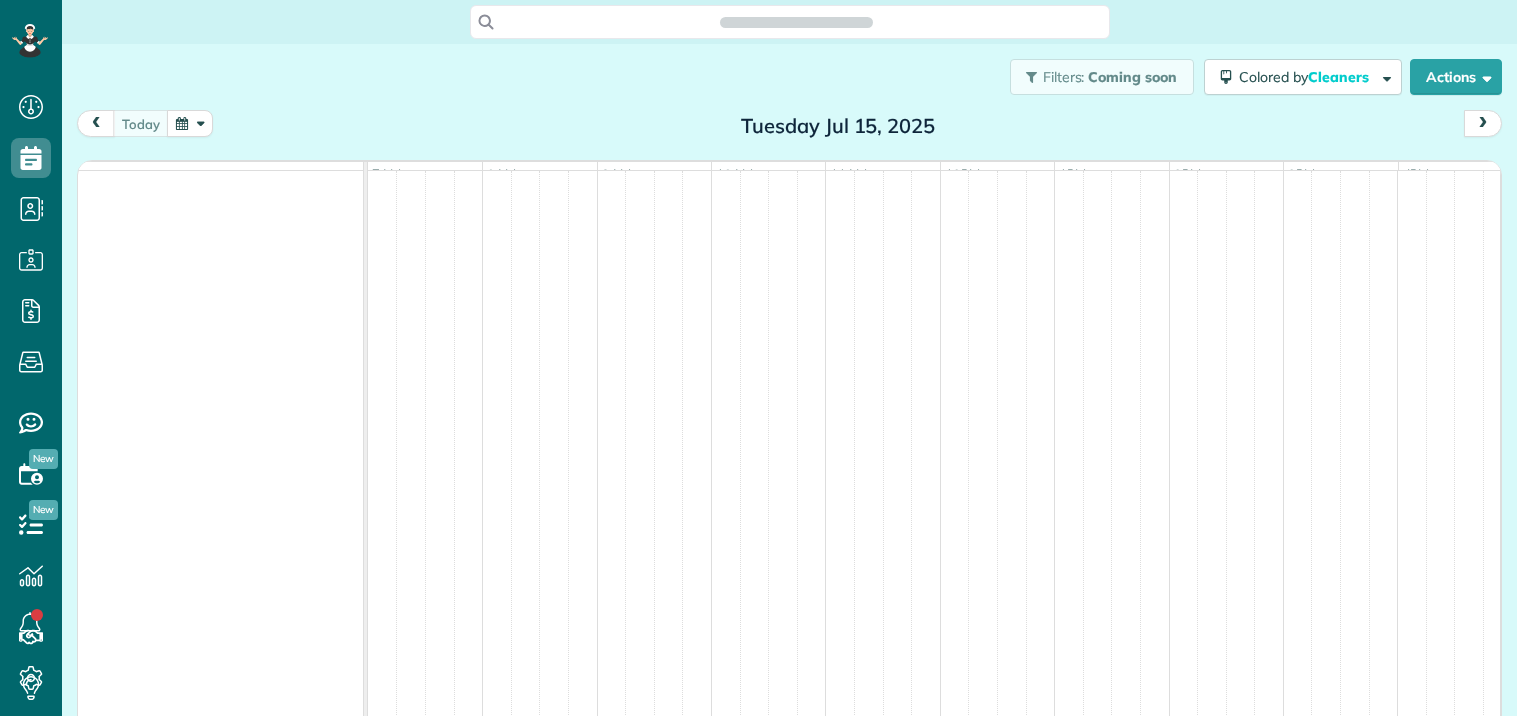 scroll, scrollTop: 0, scrollLeft: 0, axis: both 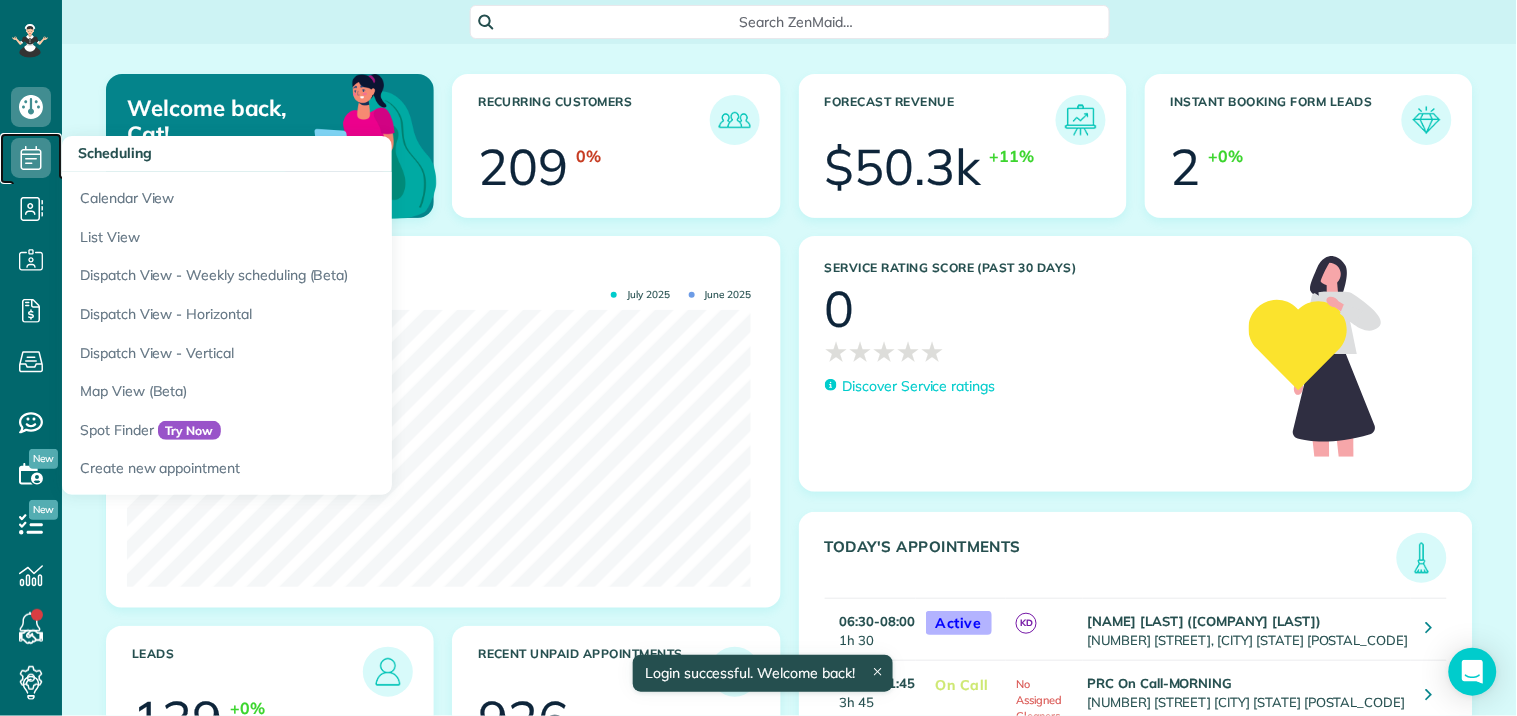 click 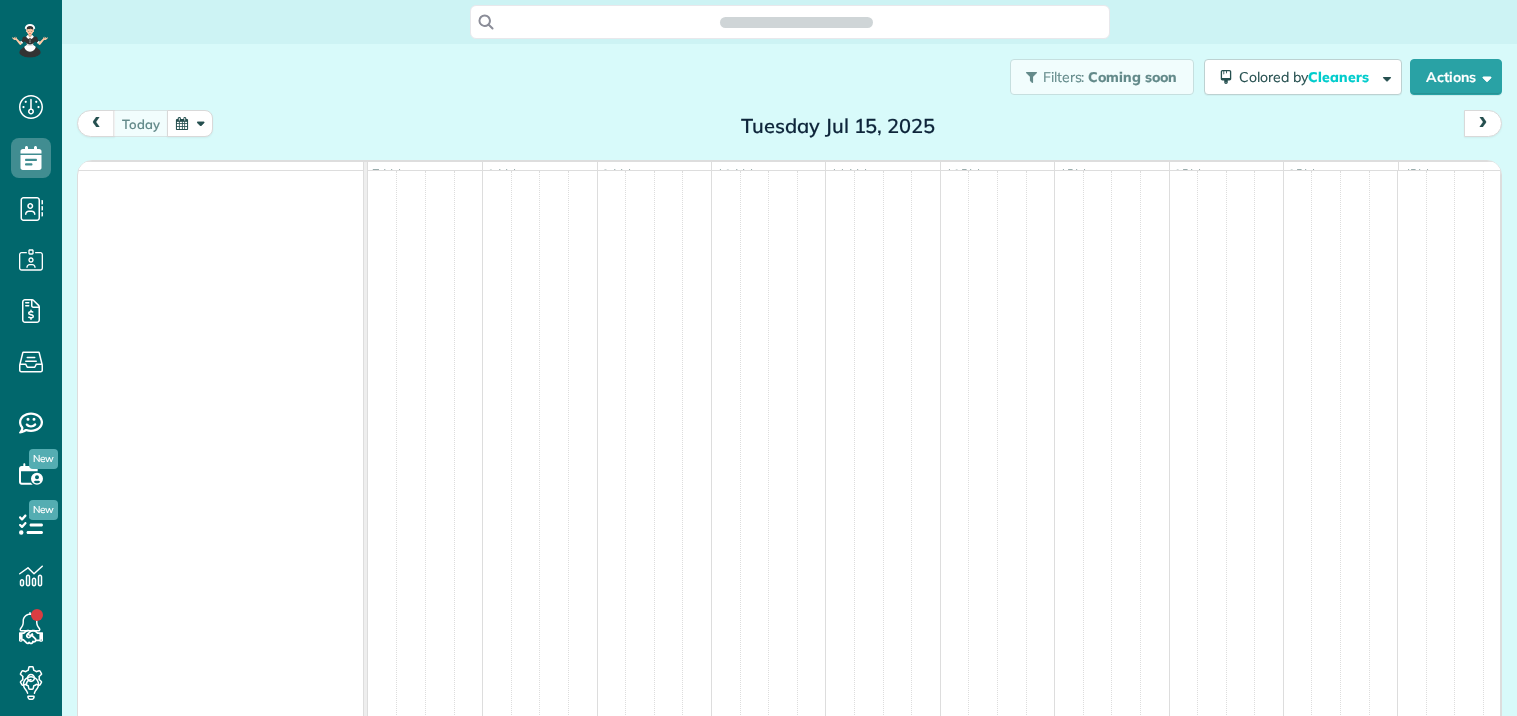 scroll, scrollTop: 0, scrollLeft: 0, axis: both 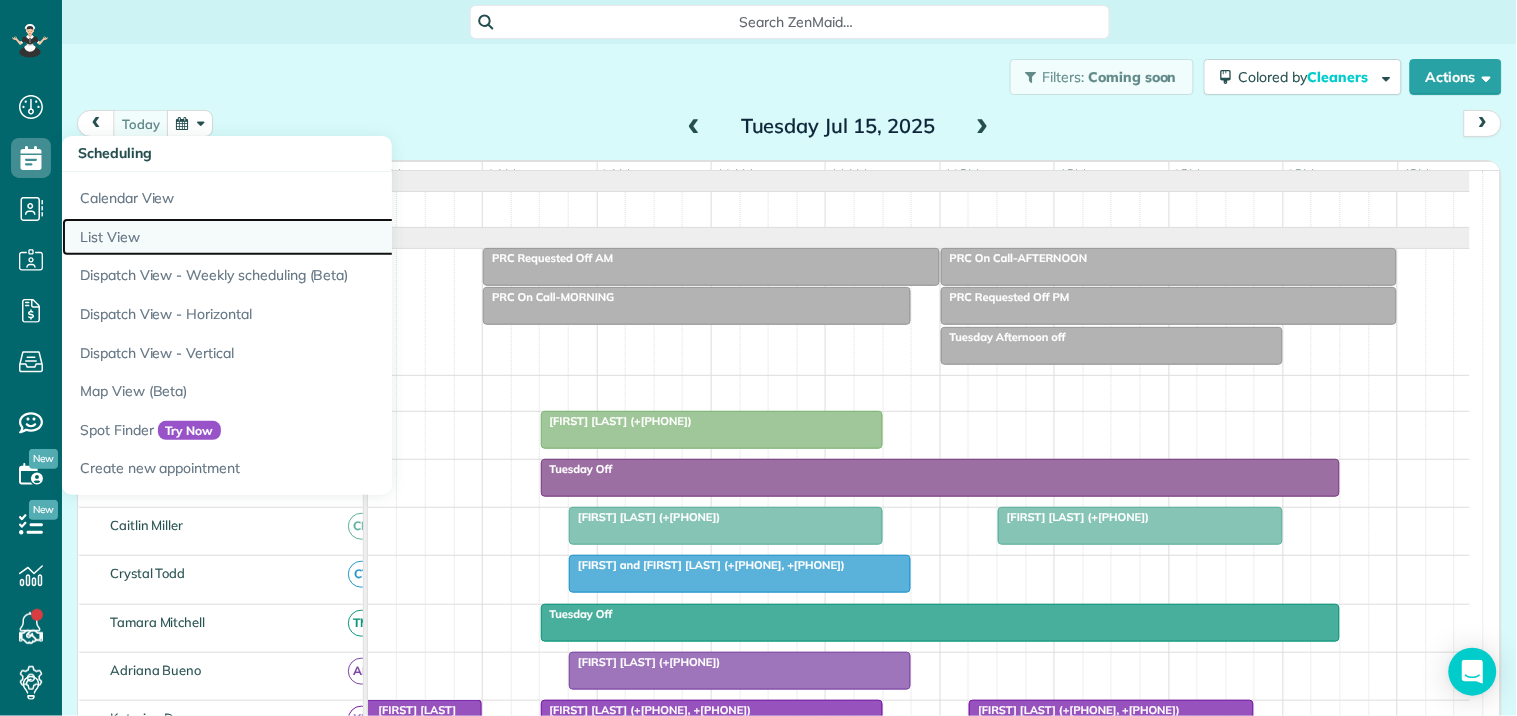 click on "List View" at bounding box center [312, 237] 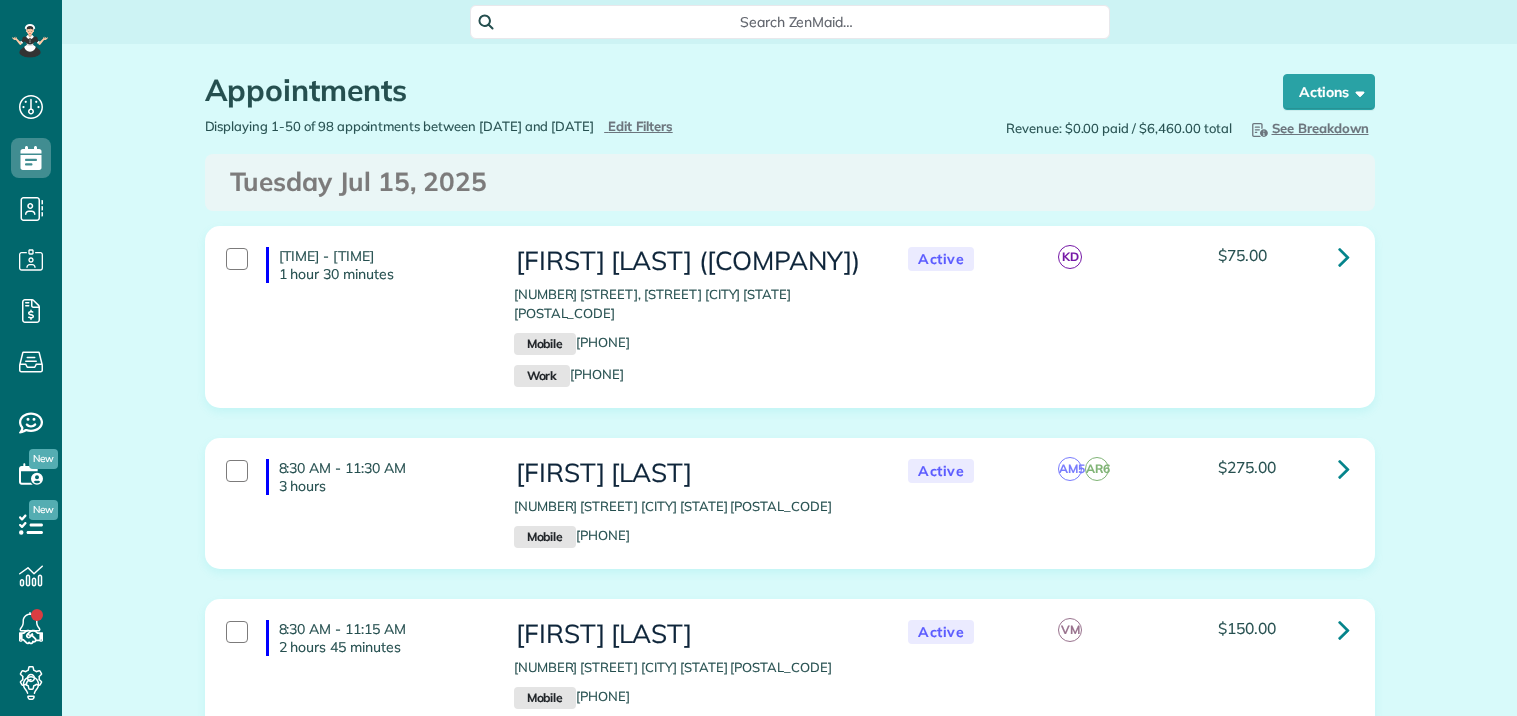 scroll, scrollTop: 0, scrollLeft: 0, axis: both 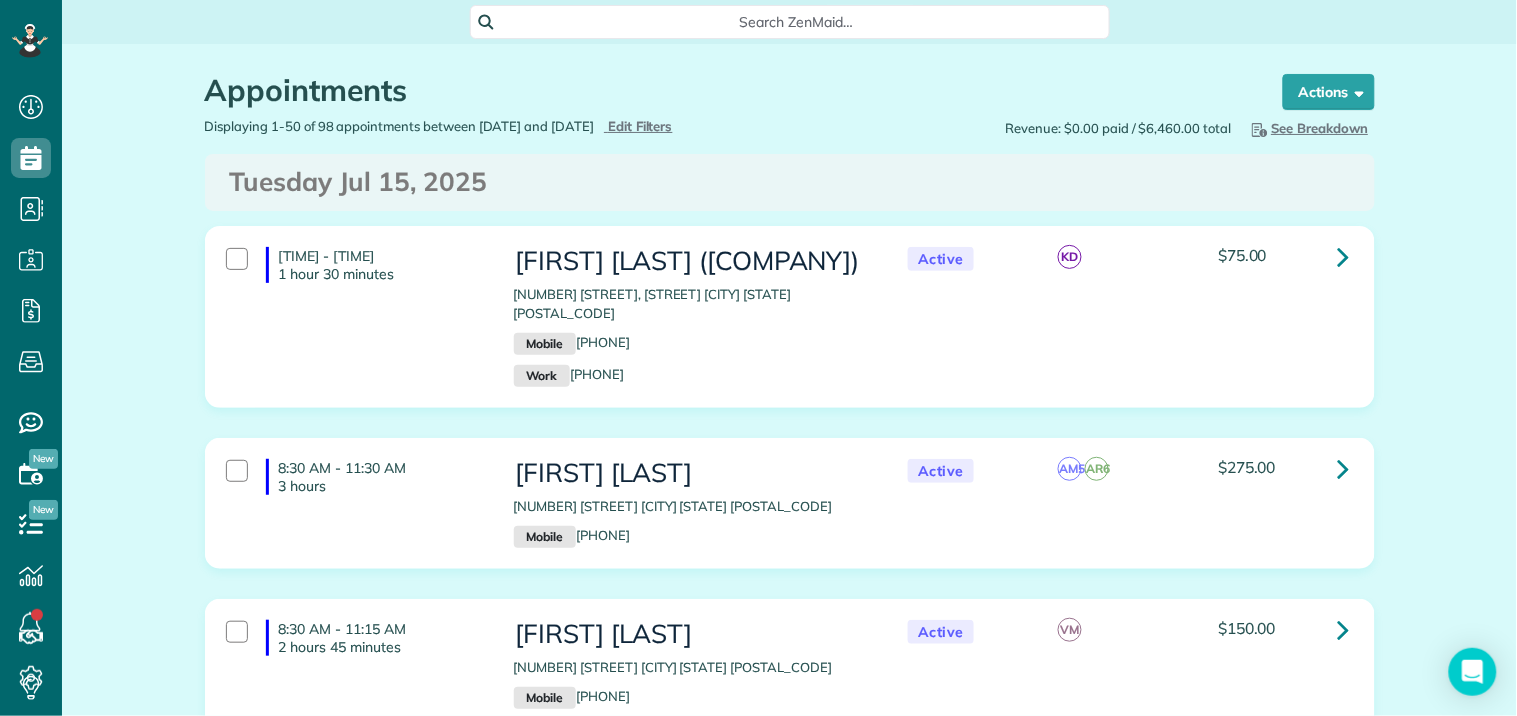 click on "See Breakdown" at bounding box center (1308, 128) 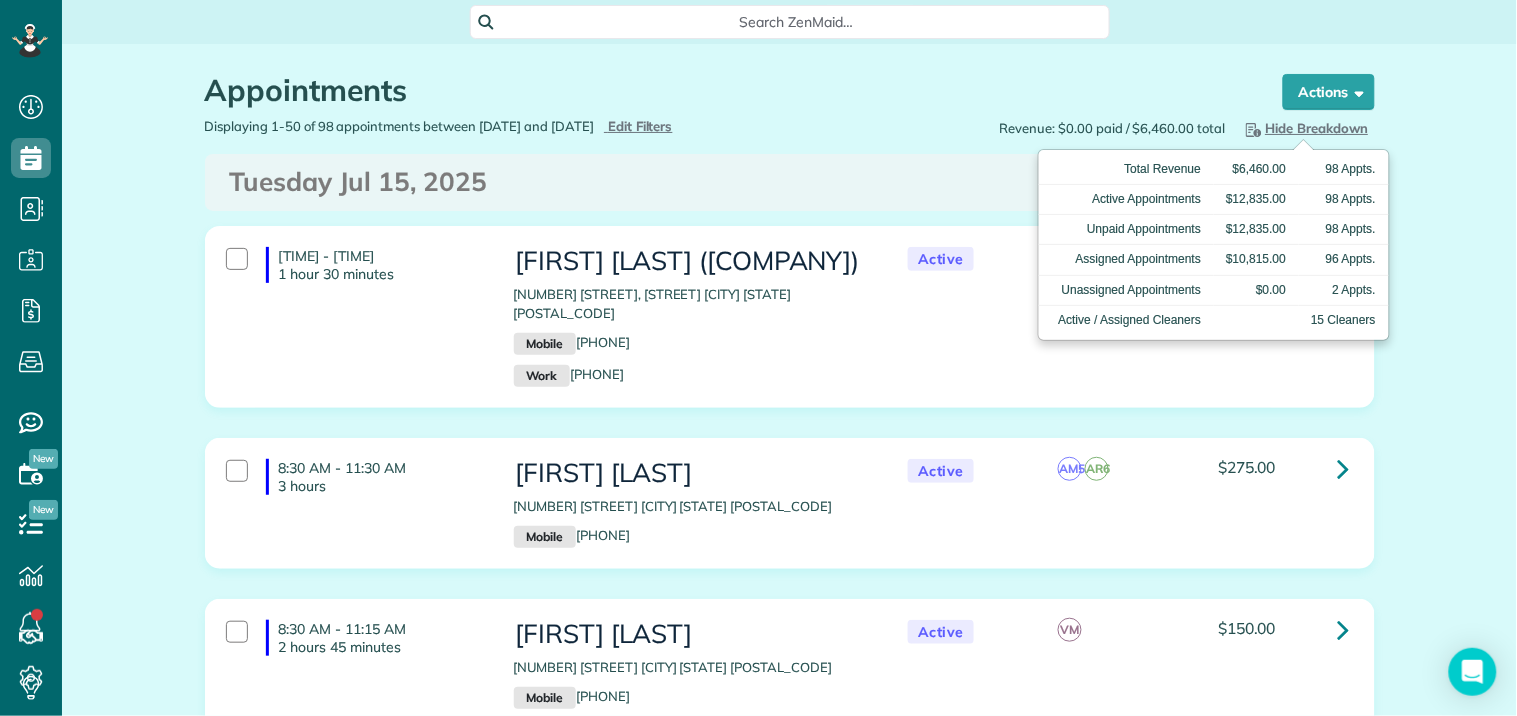 click on "Revenue: $0.00 paid / $6,460.00 total
Hide Breakdown
See Breakdown
Total Revenue
$6,460.00
98 Appts.
Active Appointments
$12,835.00
98 Appts.
Unpaid Appointments
$12,835.00
98 Appts.
Assigned Appointments
$10,815.00
96 Appts.
Unassigned Appointments
$0.00
2 Appts.
Active / Assigned Cleaners
15 Cleaners
Total Revenue
$6,460.00
98 Appts.
$12,835.00 $0.00" at bounding box center [1090, 128] 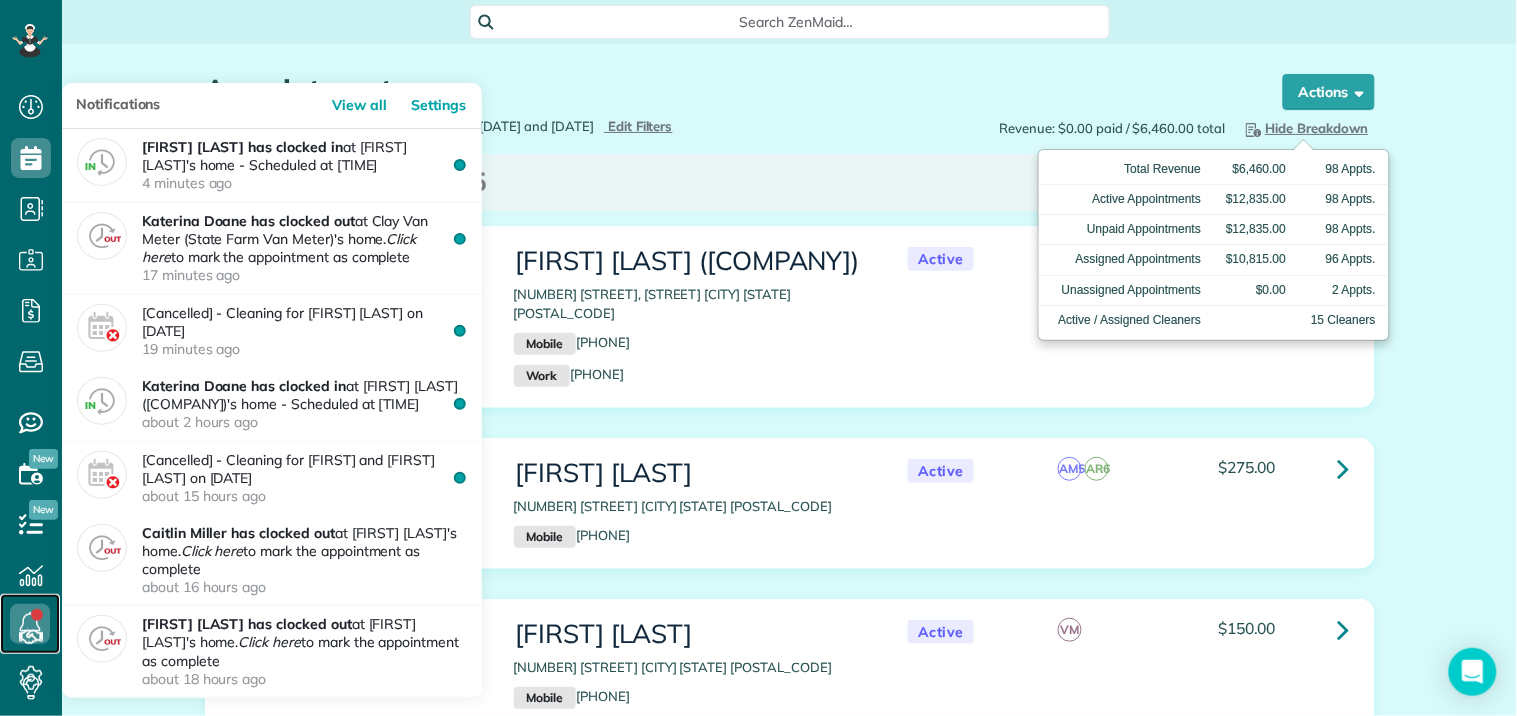 click 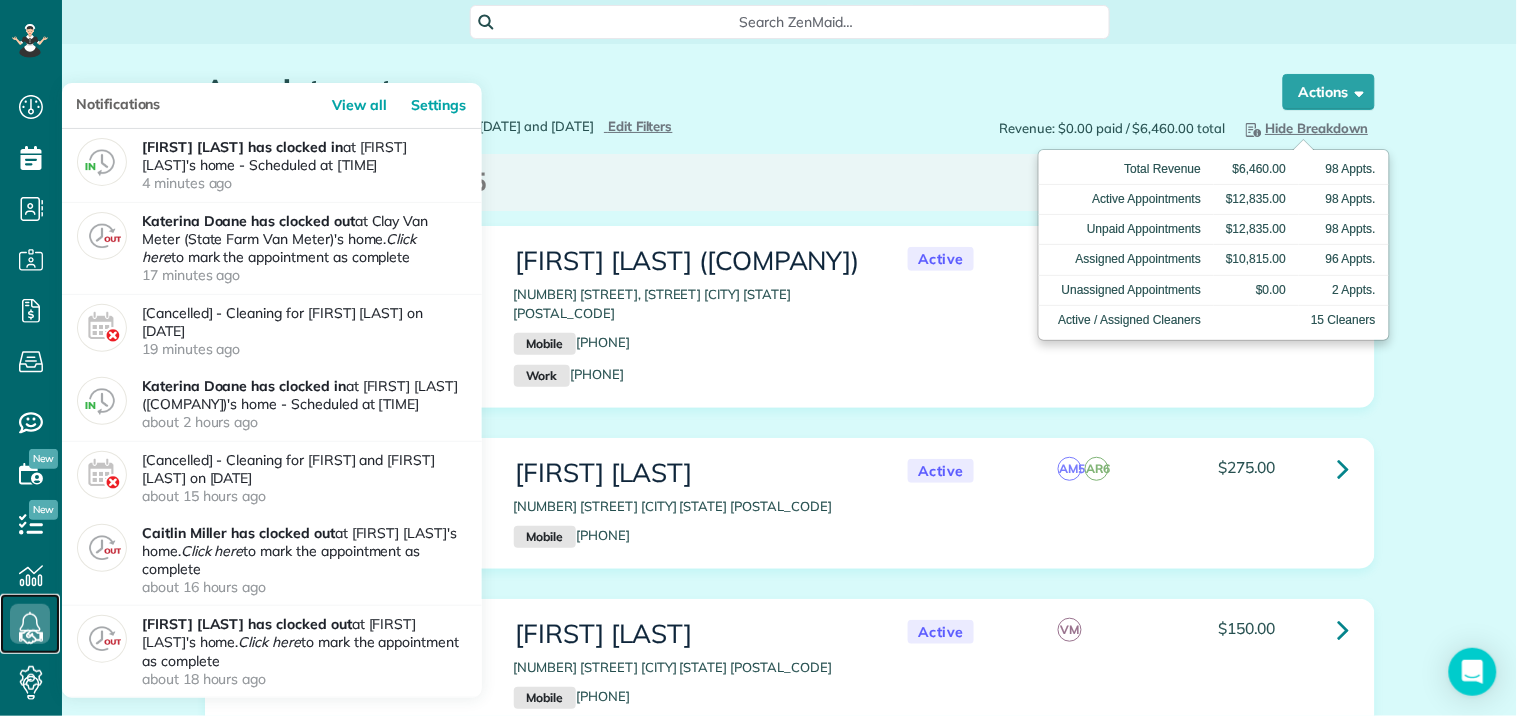 click 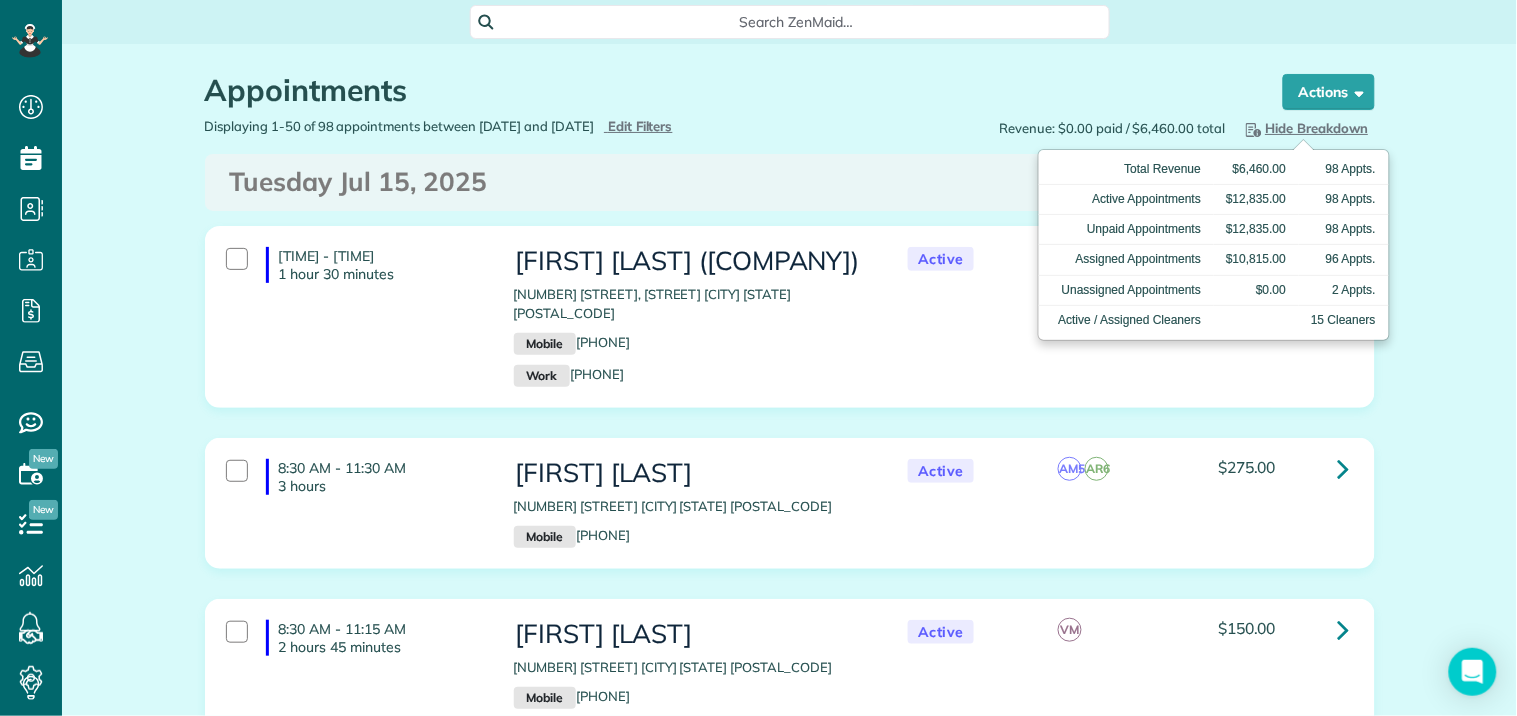 click on "Appointments
the List View [2 min]
Schedule Changes
Actions
Create Appointment
Create Task
Clock In/Out
Send Work Orders
Print Route Sheets
Today's Emails/Texts
Export data..
Bulk Actions
Set status to: Active
Set status to: Quote" at bounding box center (790, 4894) 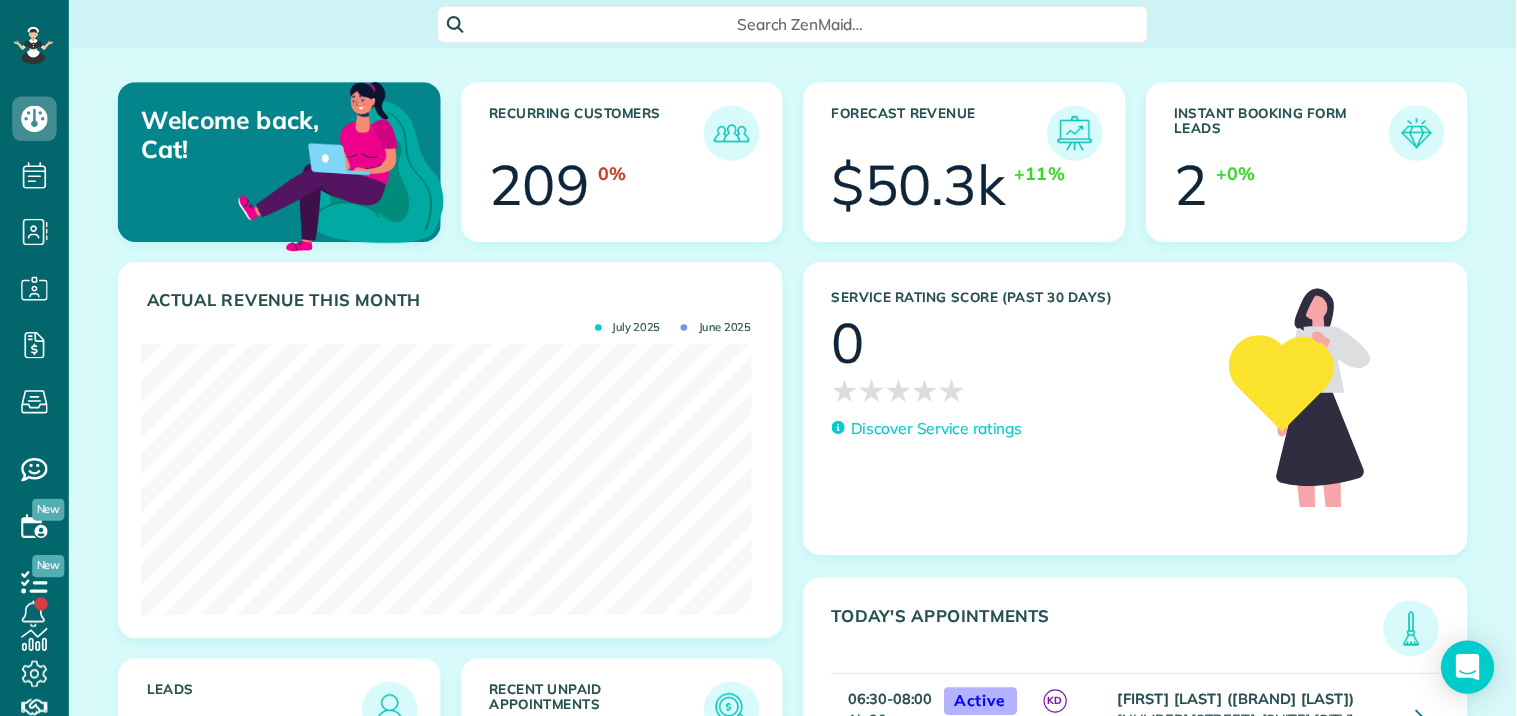 scroll, scrollTop: 0, scrollLeft: 0, axis: both 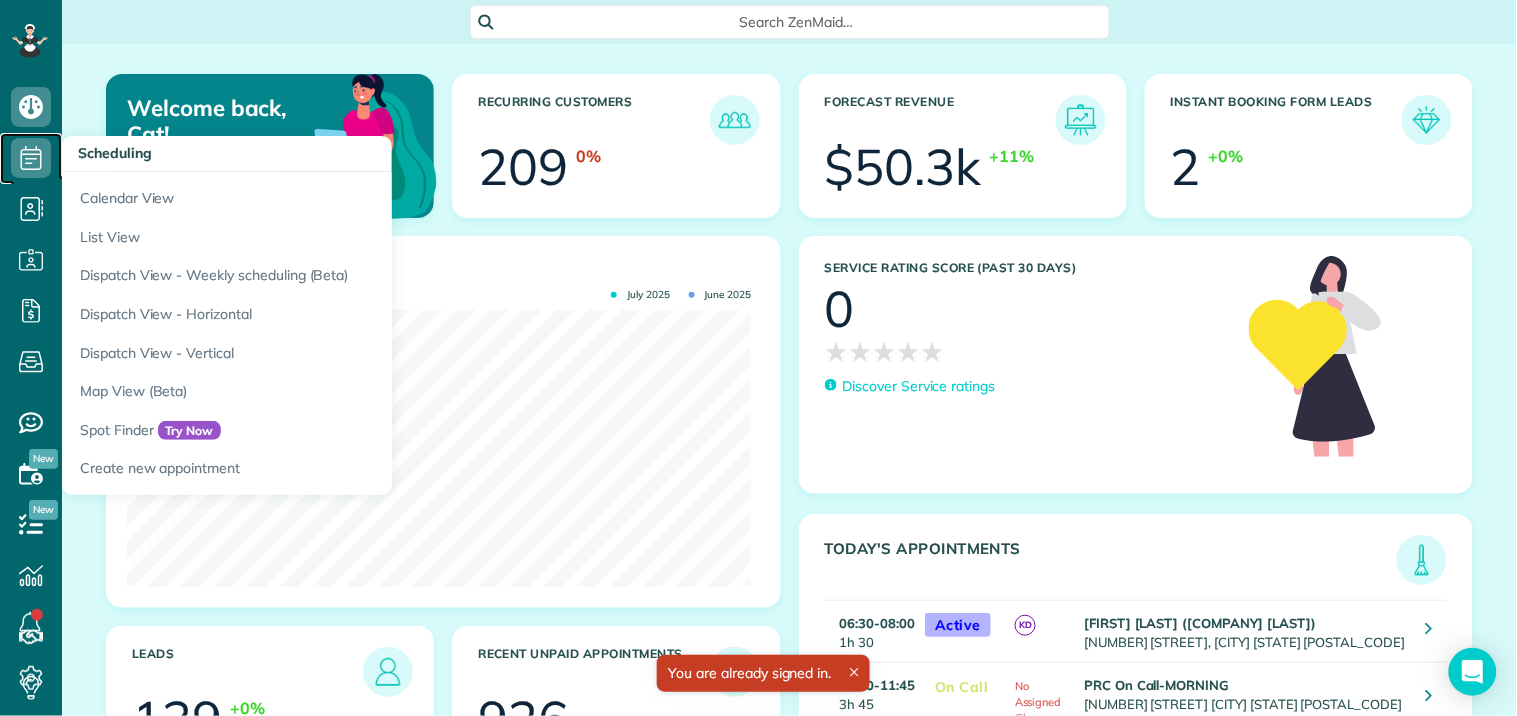 click 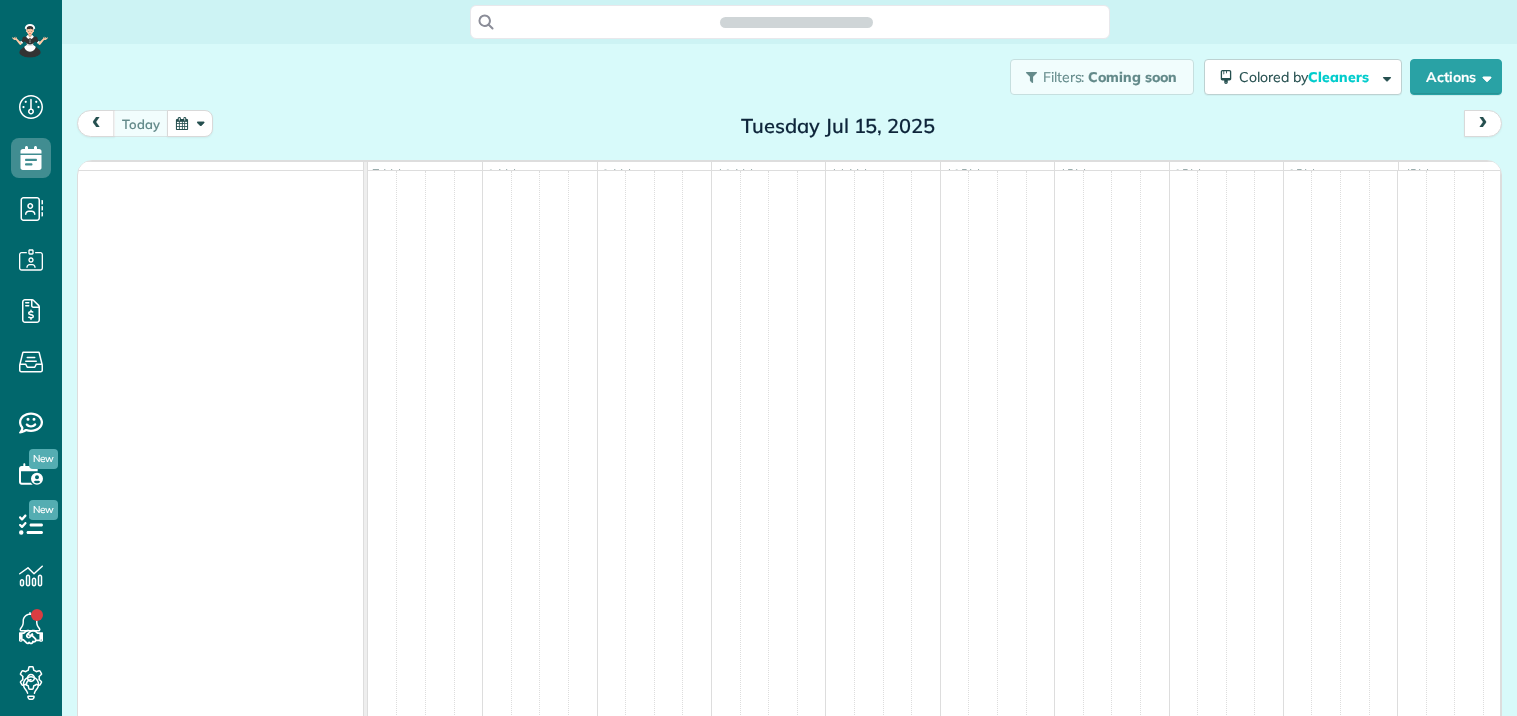 scroll, scrollTop: 0, scrollLeft: 0, axis: both 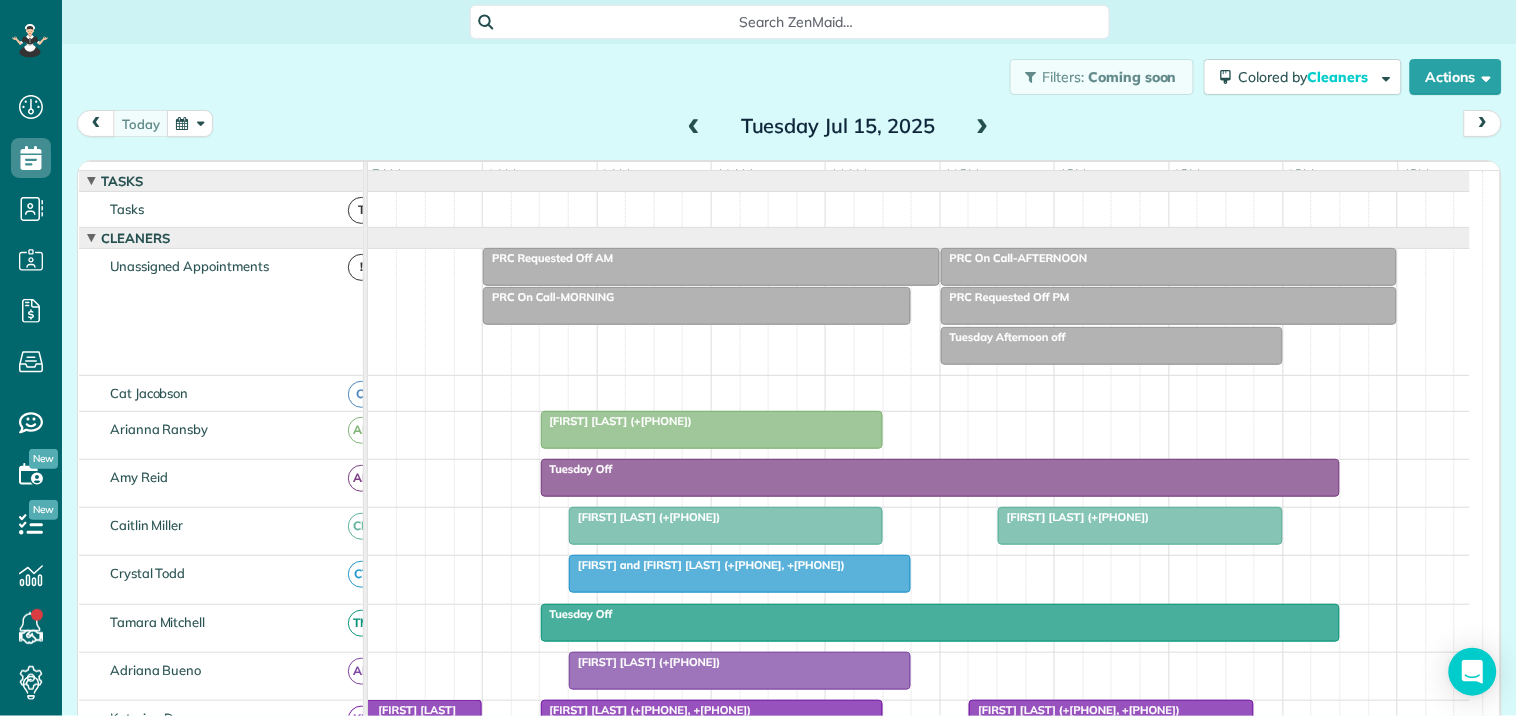 click at bounding box center (983, 127) 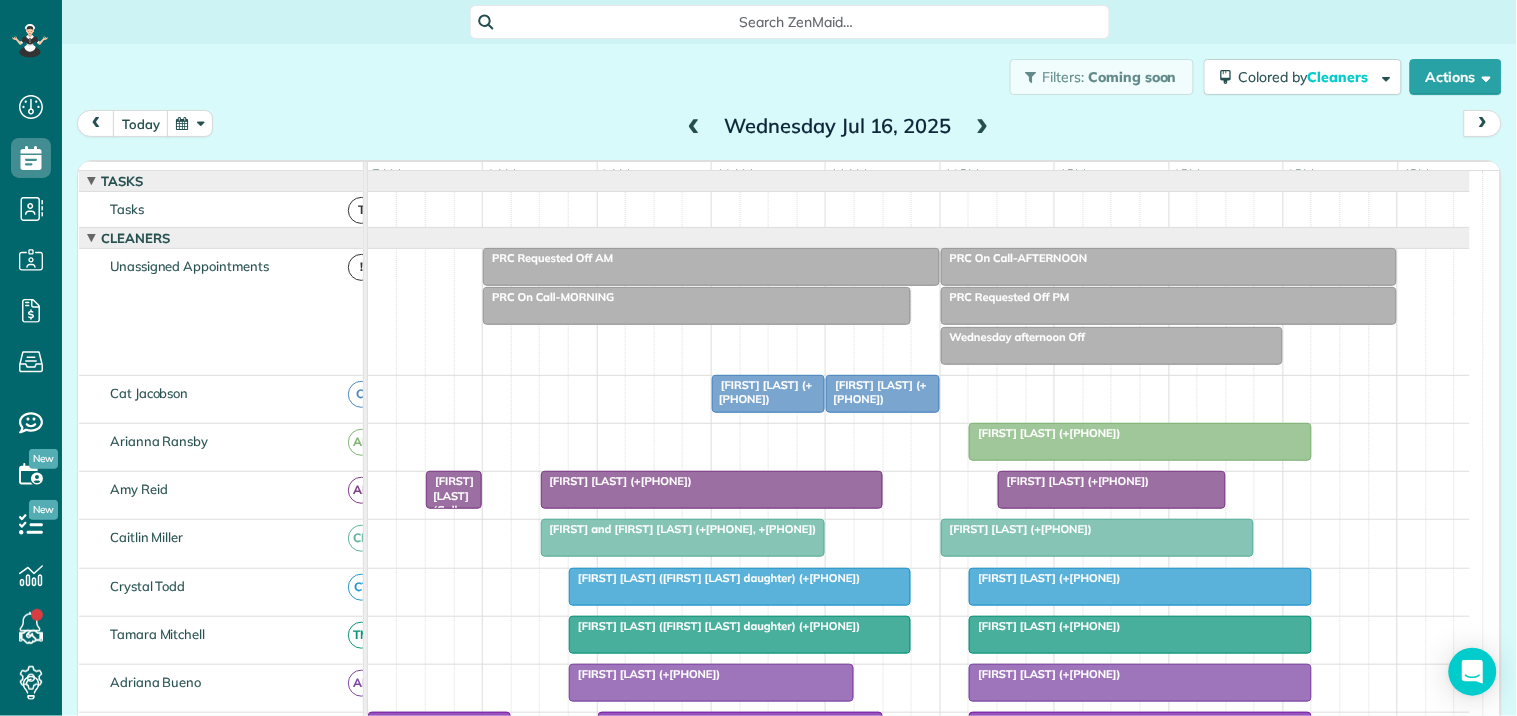 click at bounding box center [983, 127] 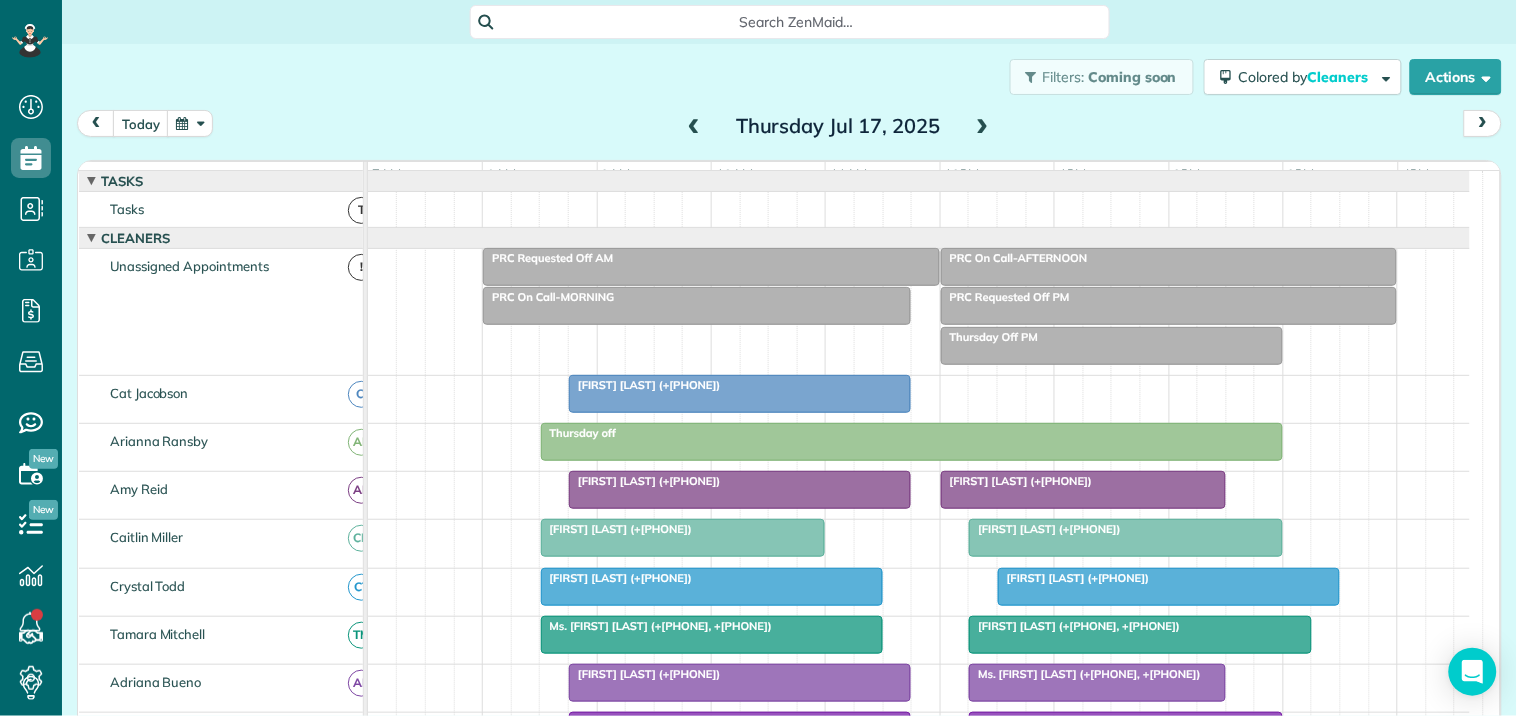 click at bounding box center [983, 127] 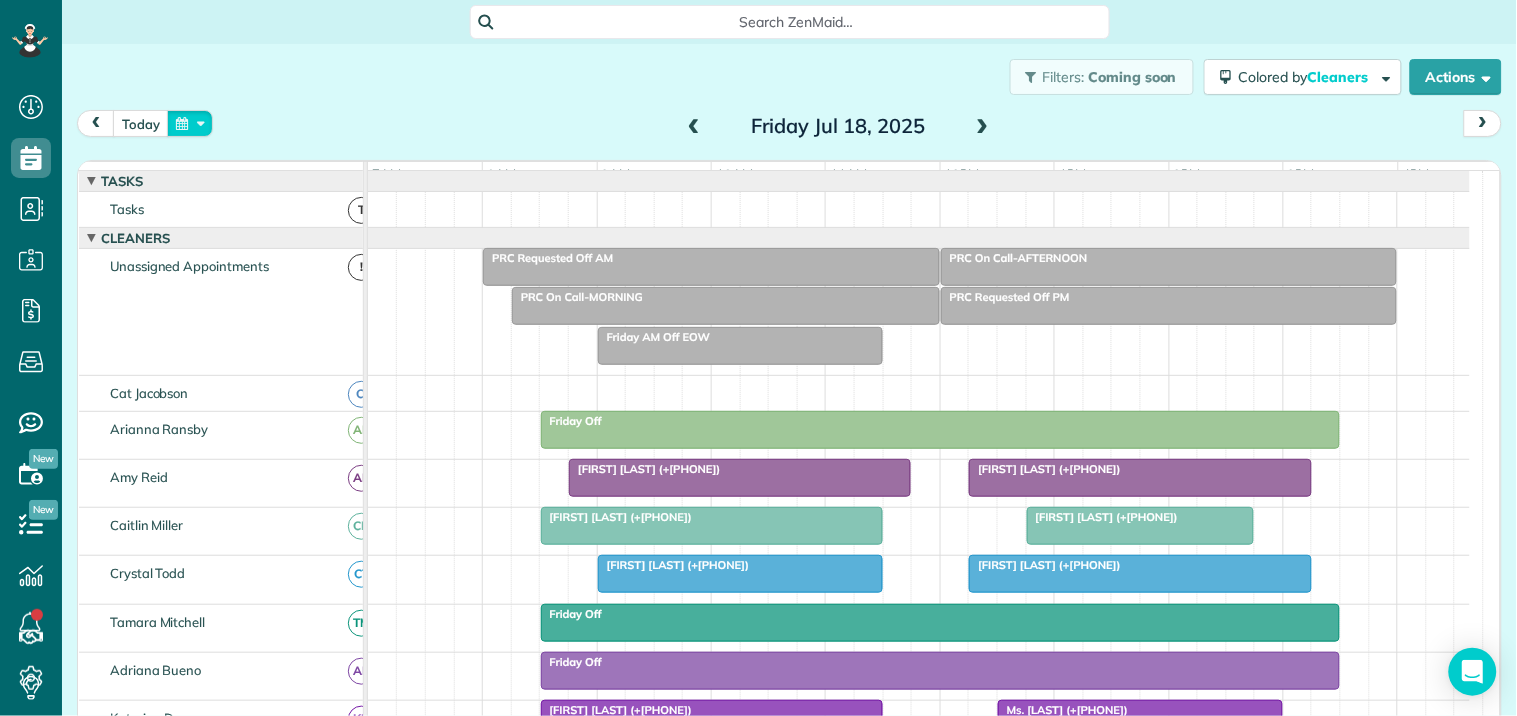 click at bounding box center [190, 123] 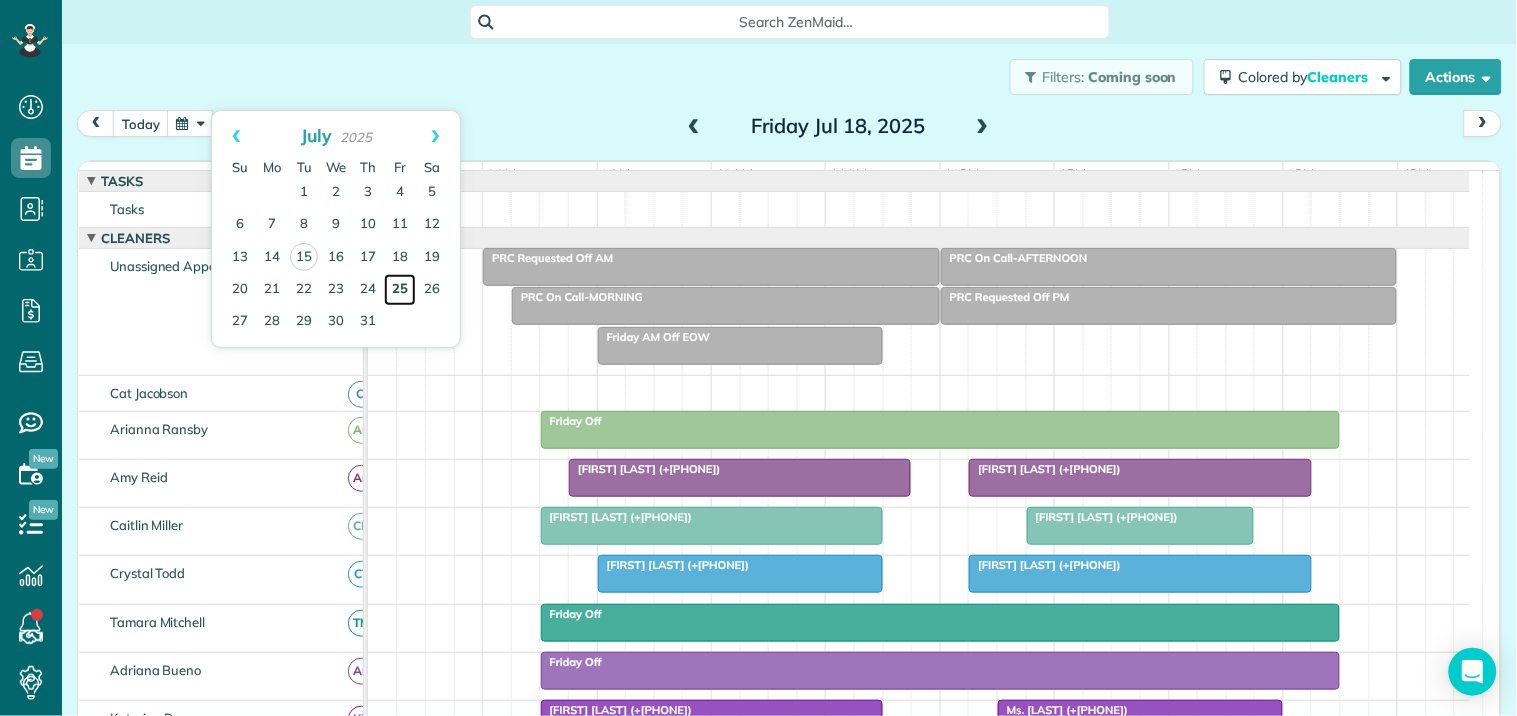 click on "25" at bounding box center [400, 290] 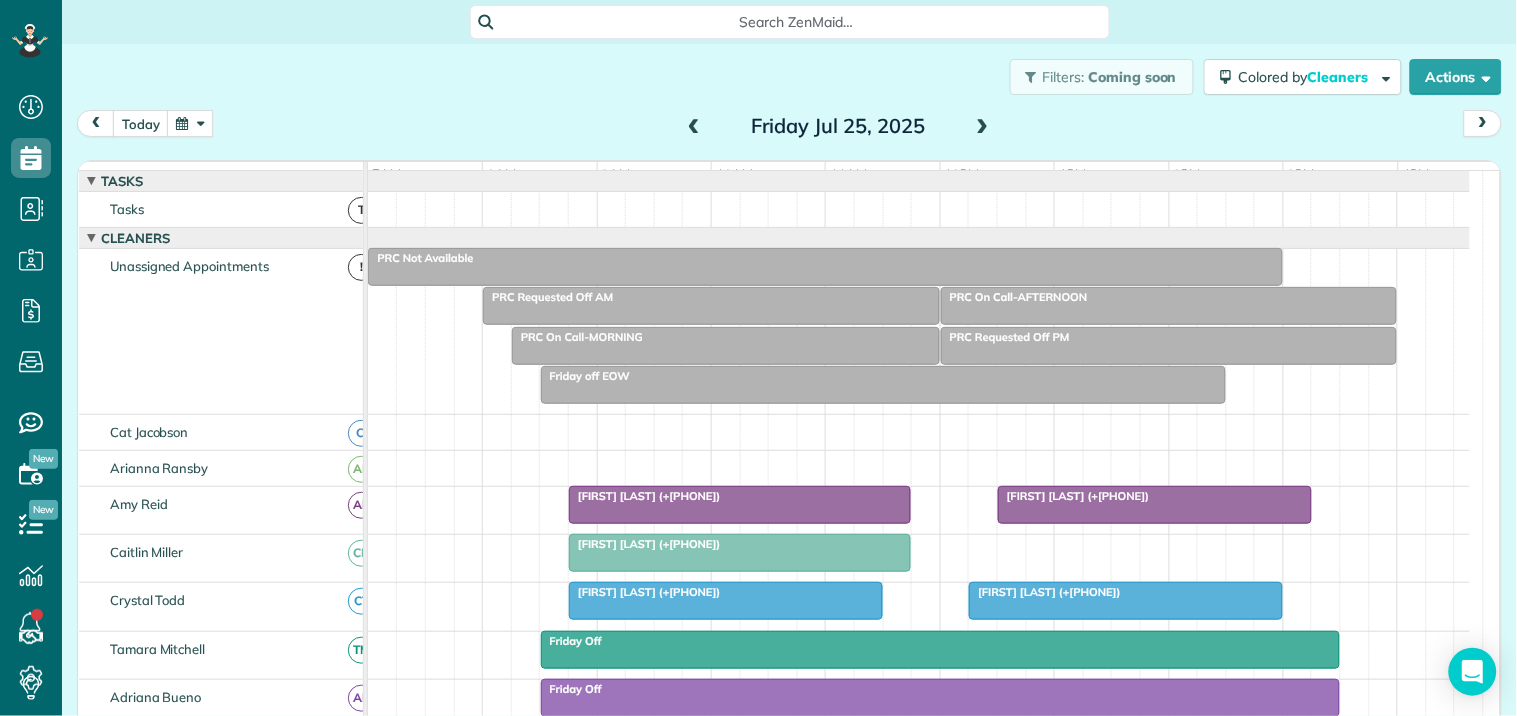 scroll, scrollTop: 222, scrollLeft: 0, axis: vertical 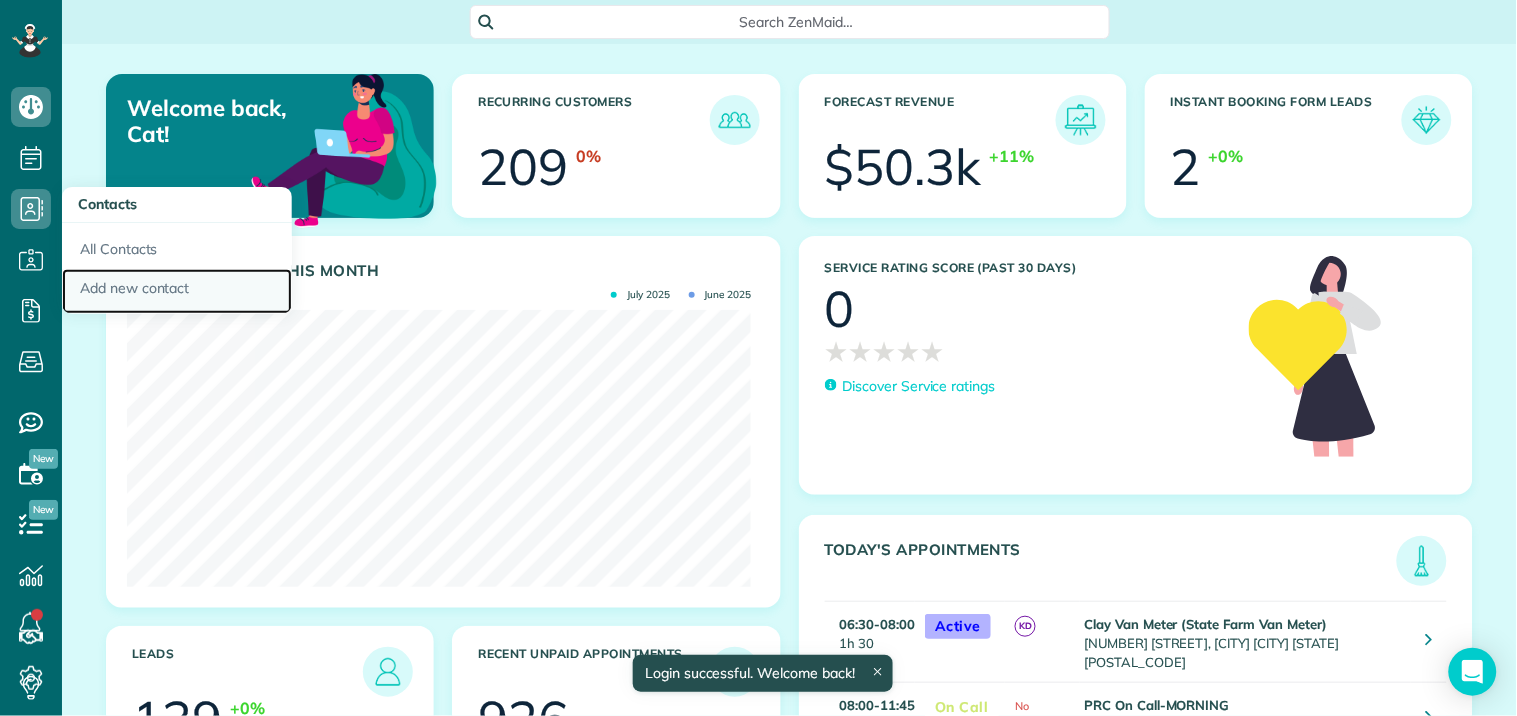 click on "Add new contact" at bounding box center [177, 292] 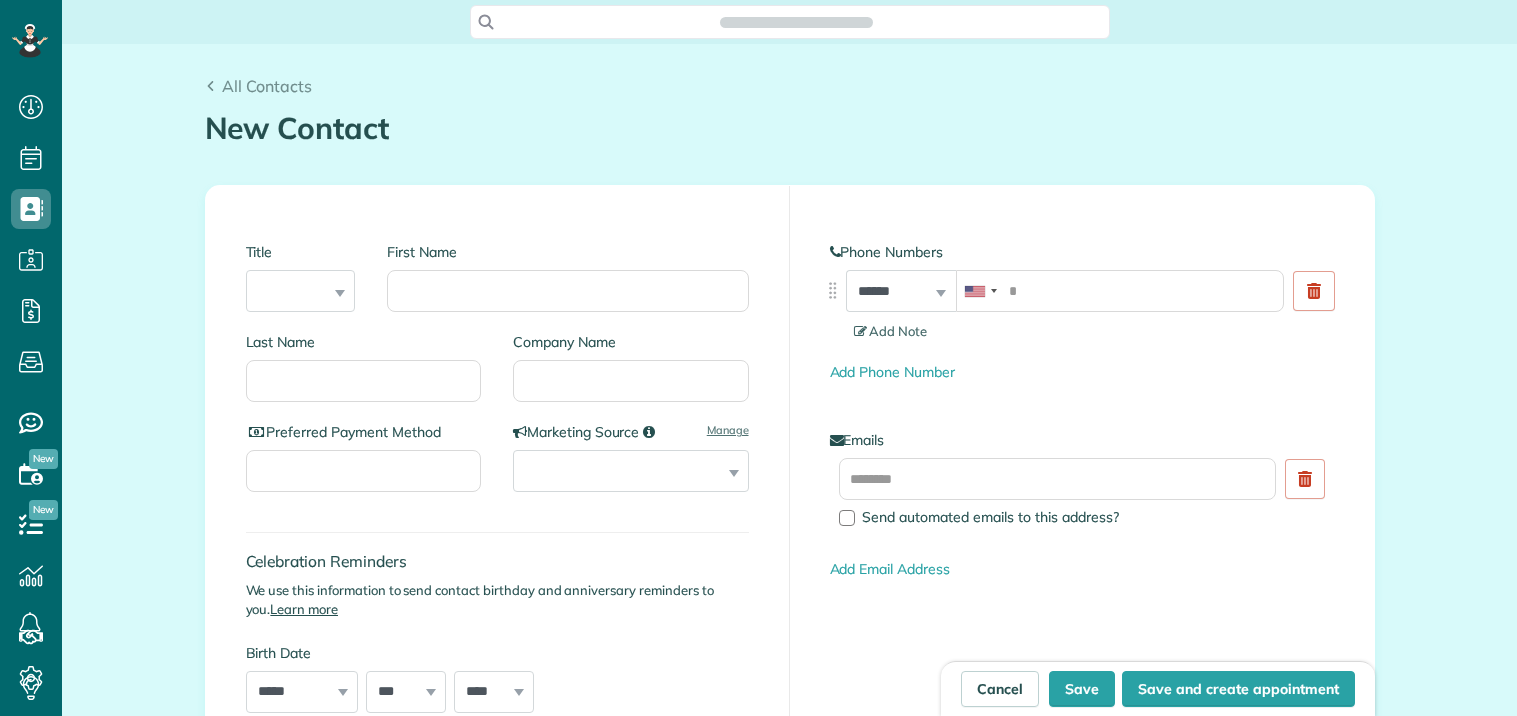 scroll, scrollTop: 0, scrollLeft: 0, axis: both 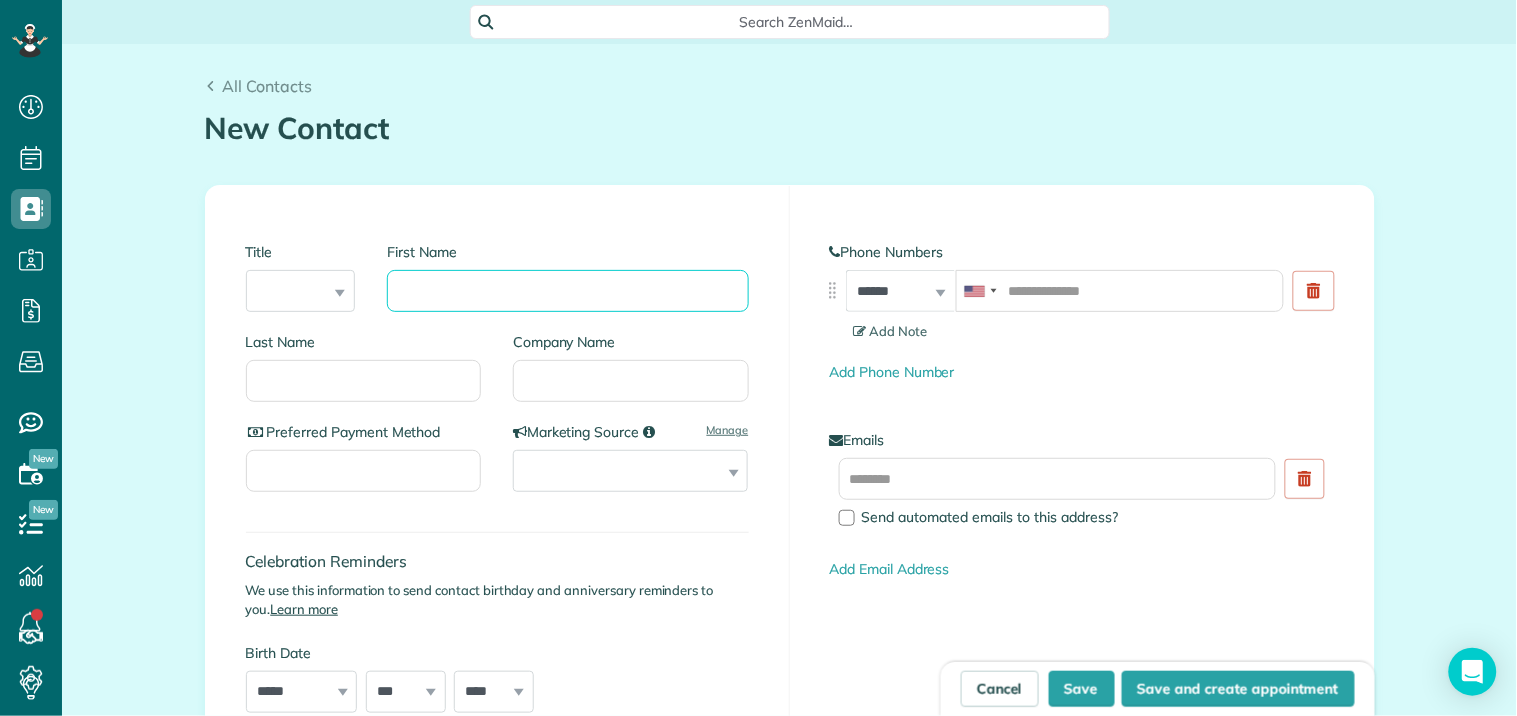 click on "First Name" at bounding box center [567, 291] 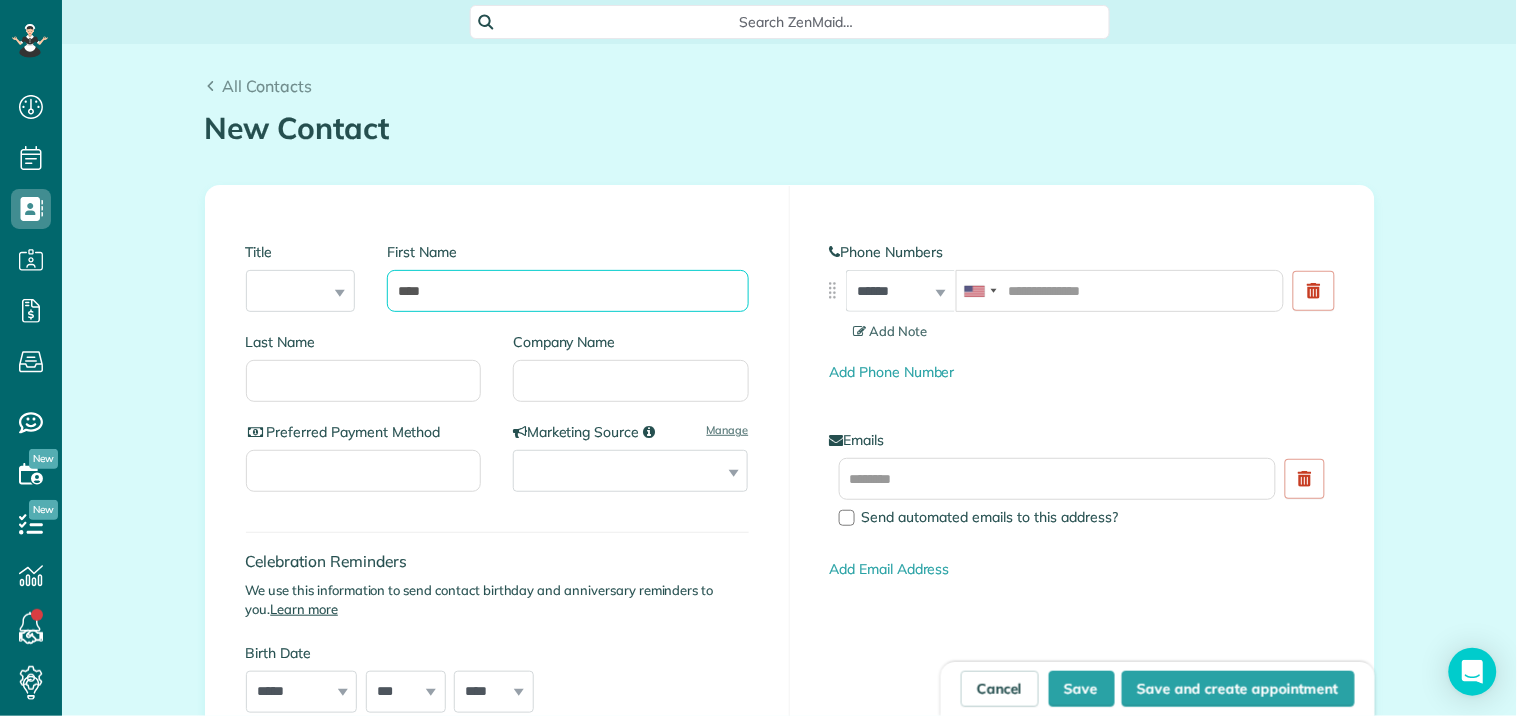 type on "****" 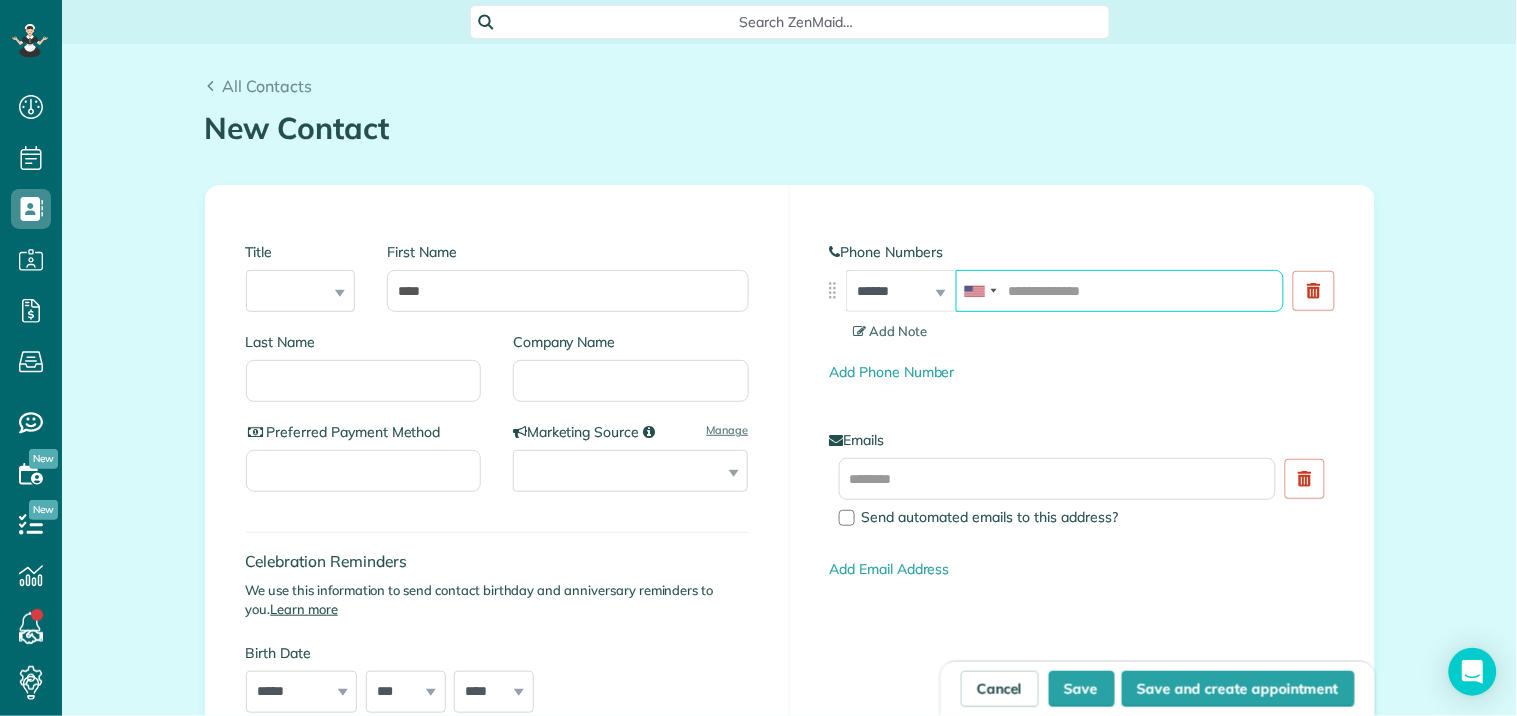 click at bounding box center (1120, 291) 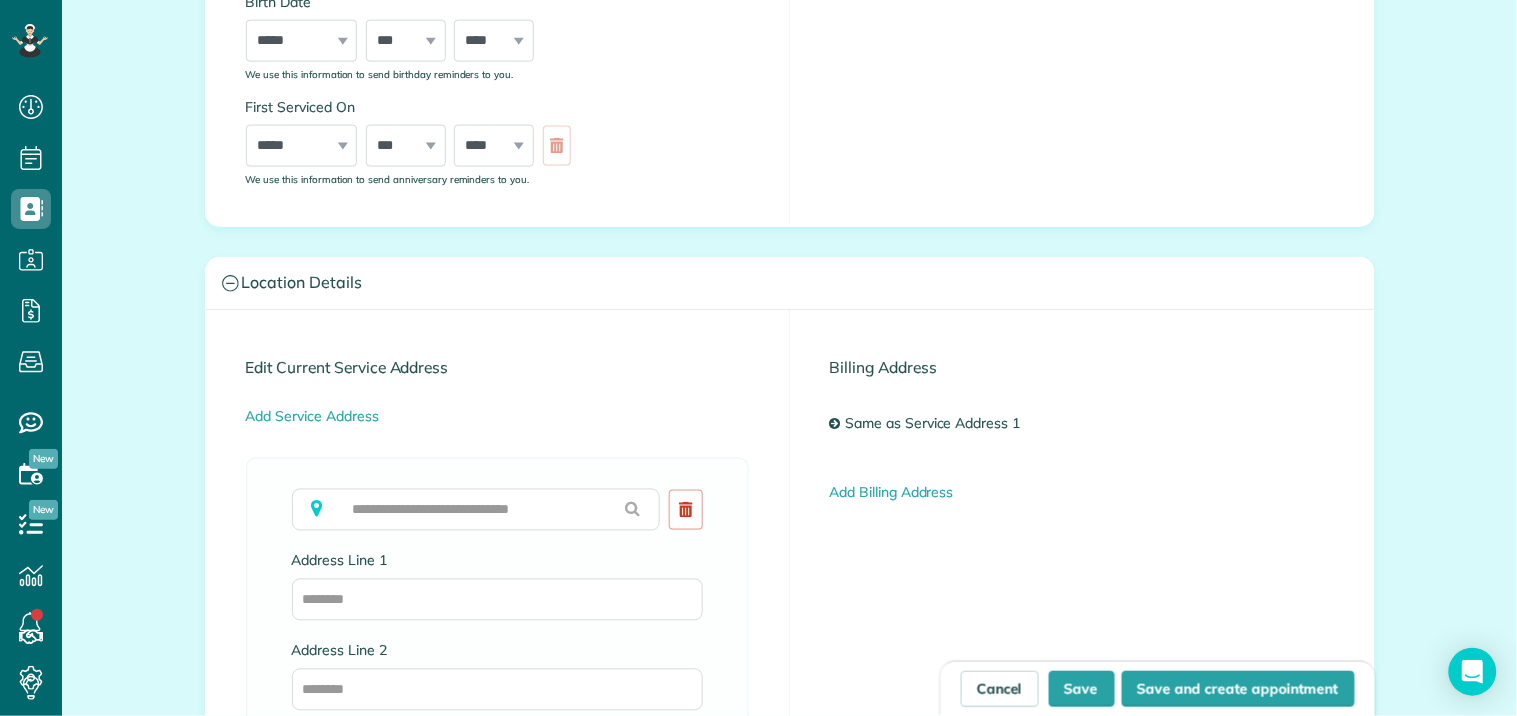 scroll, scrollTop: 666, scrollLeft: 0, axis: vertical 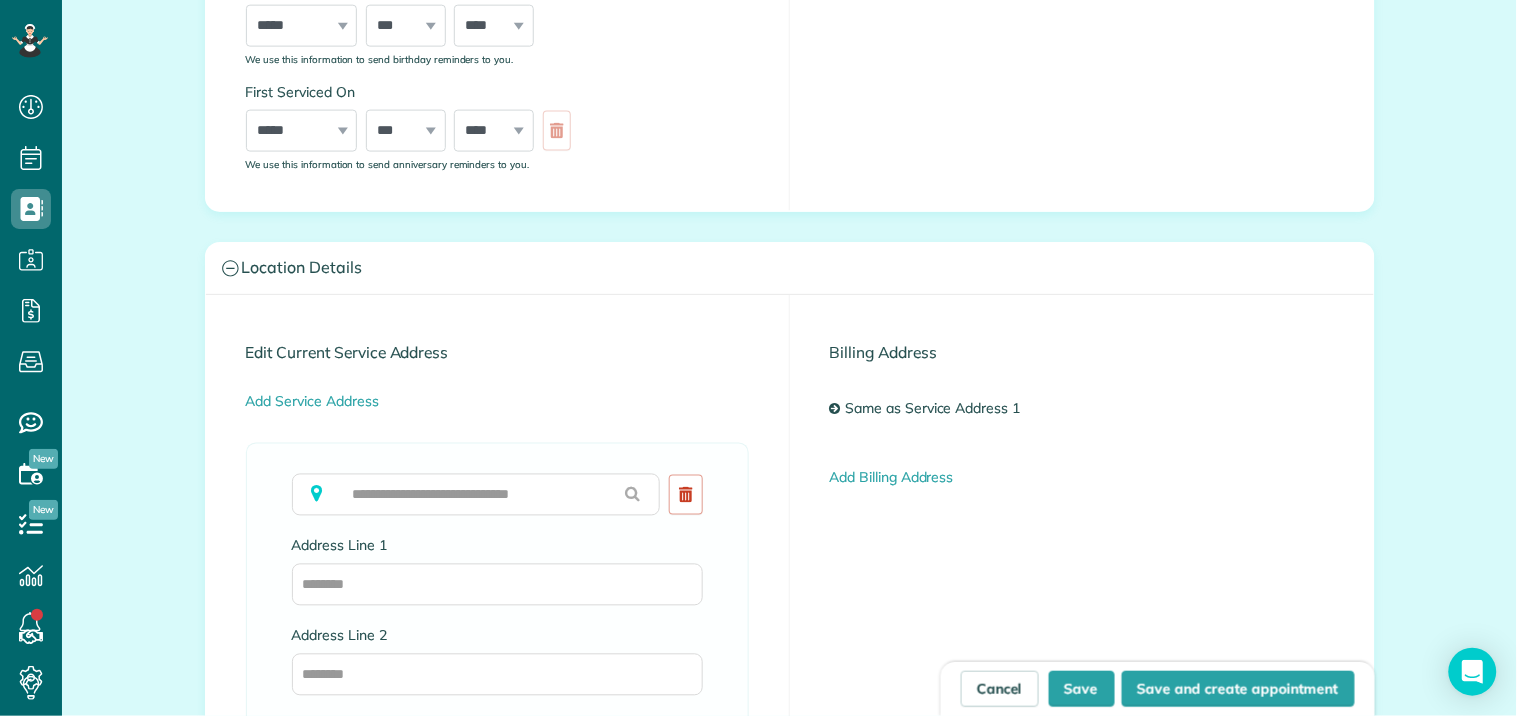 type on "**********" 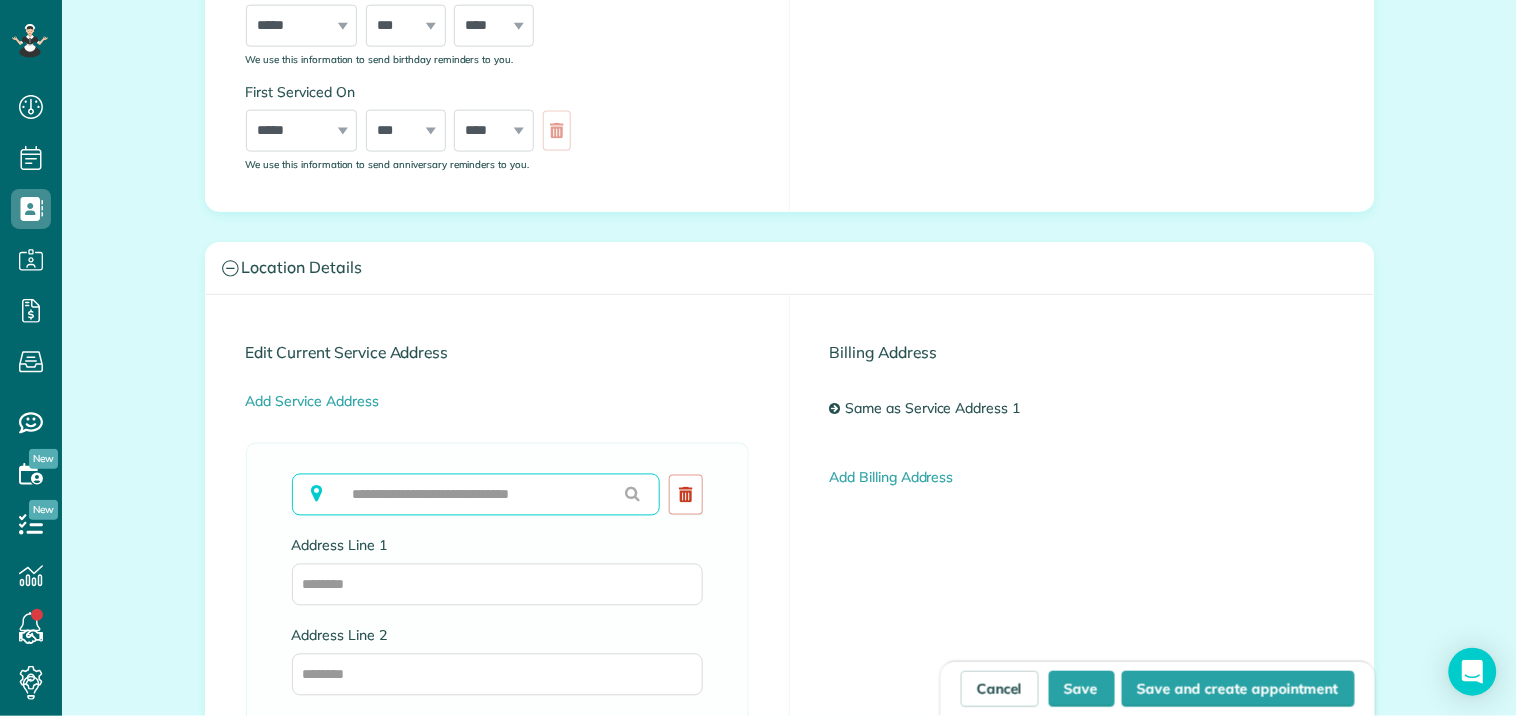 click at bounding box center [476, 495] 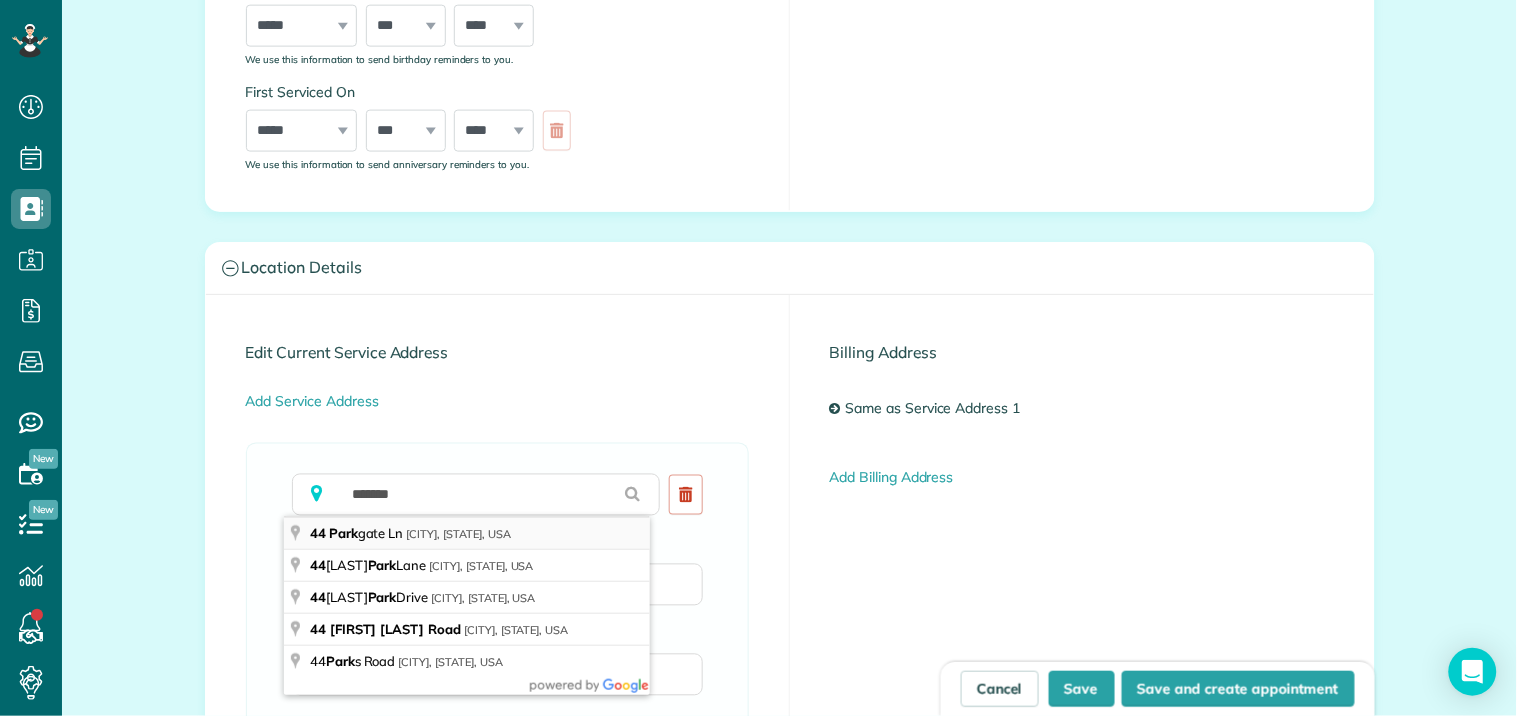 type on "**********" 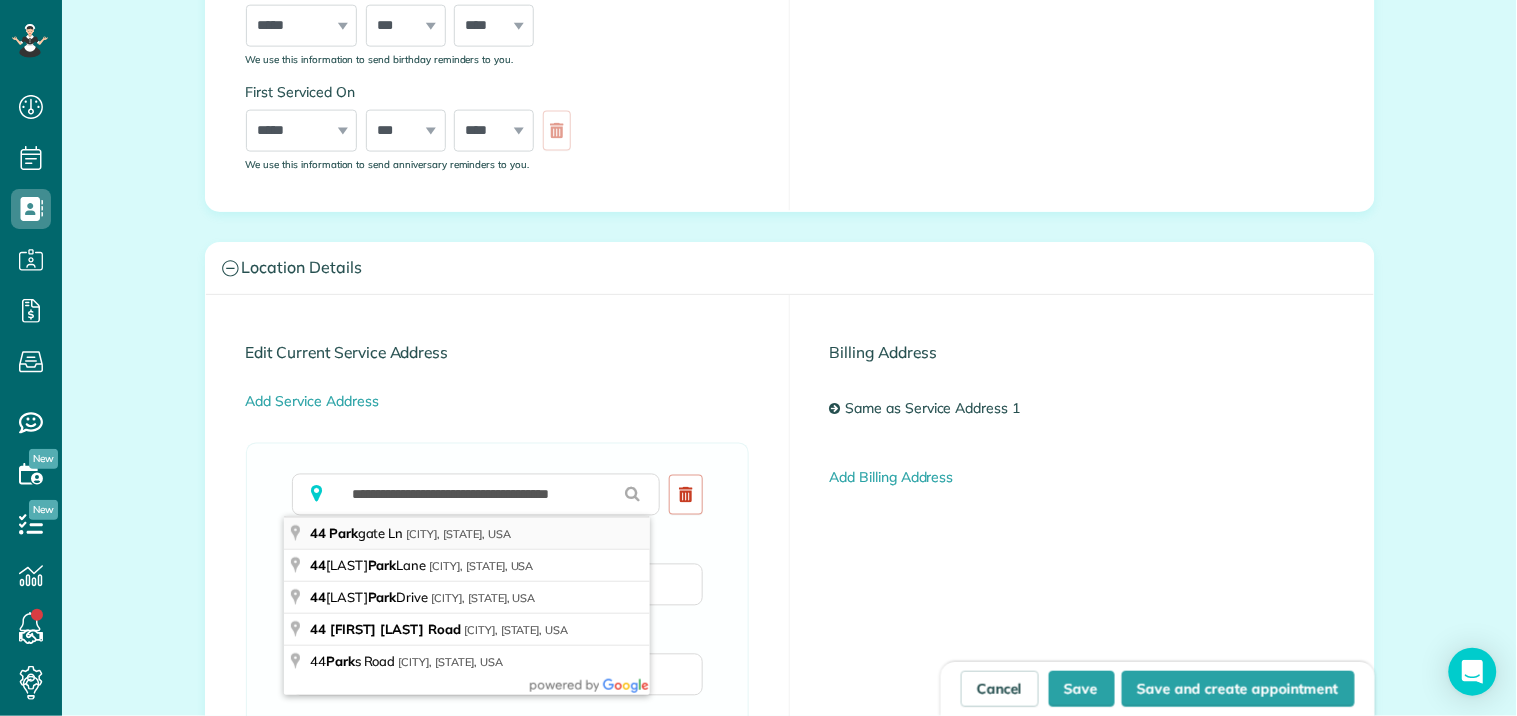 type on "**********" 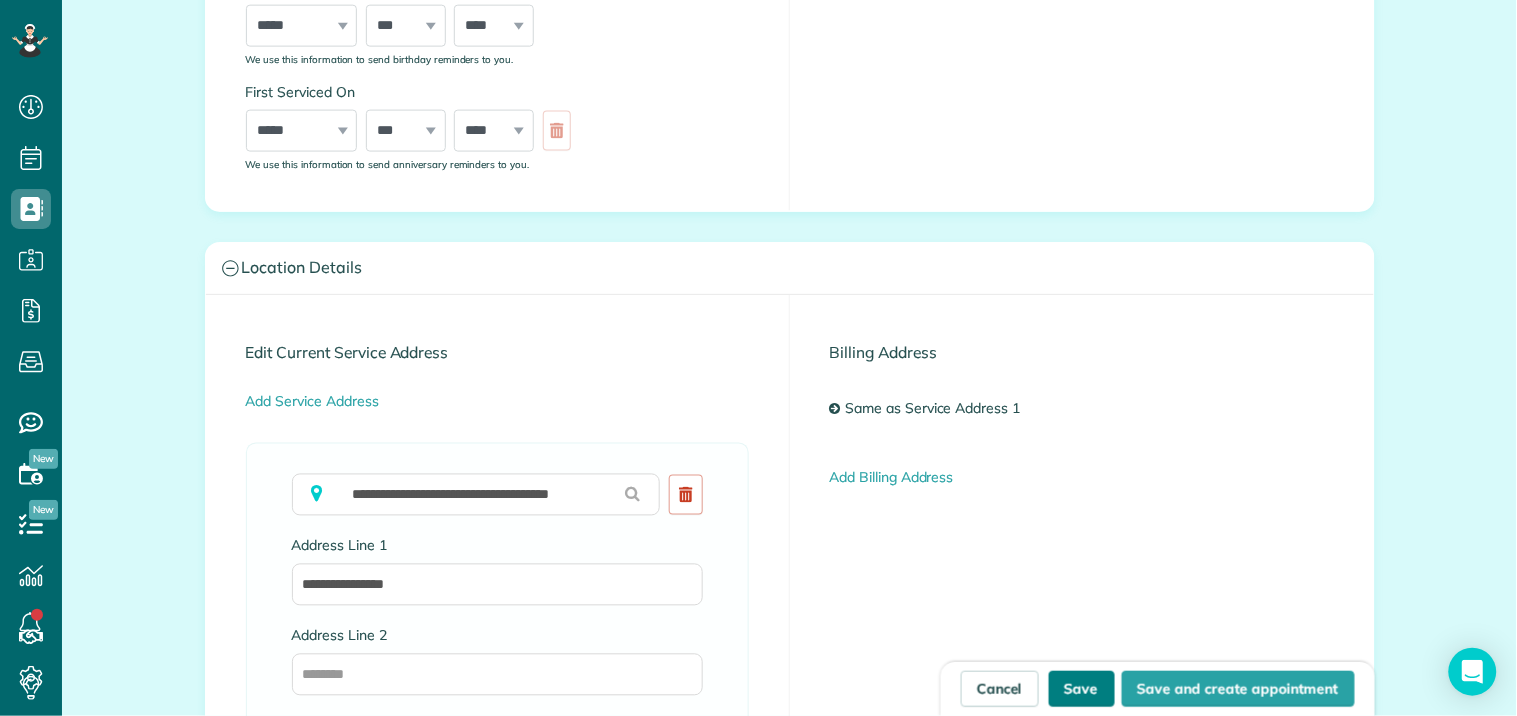 click on "Save" at bounding box center (1082, 689) 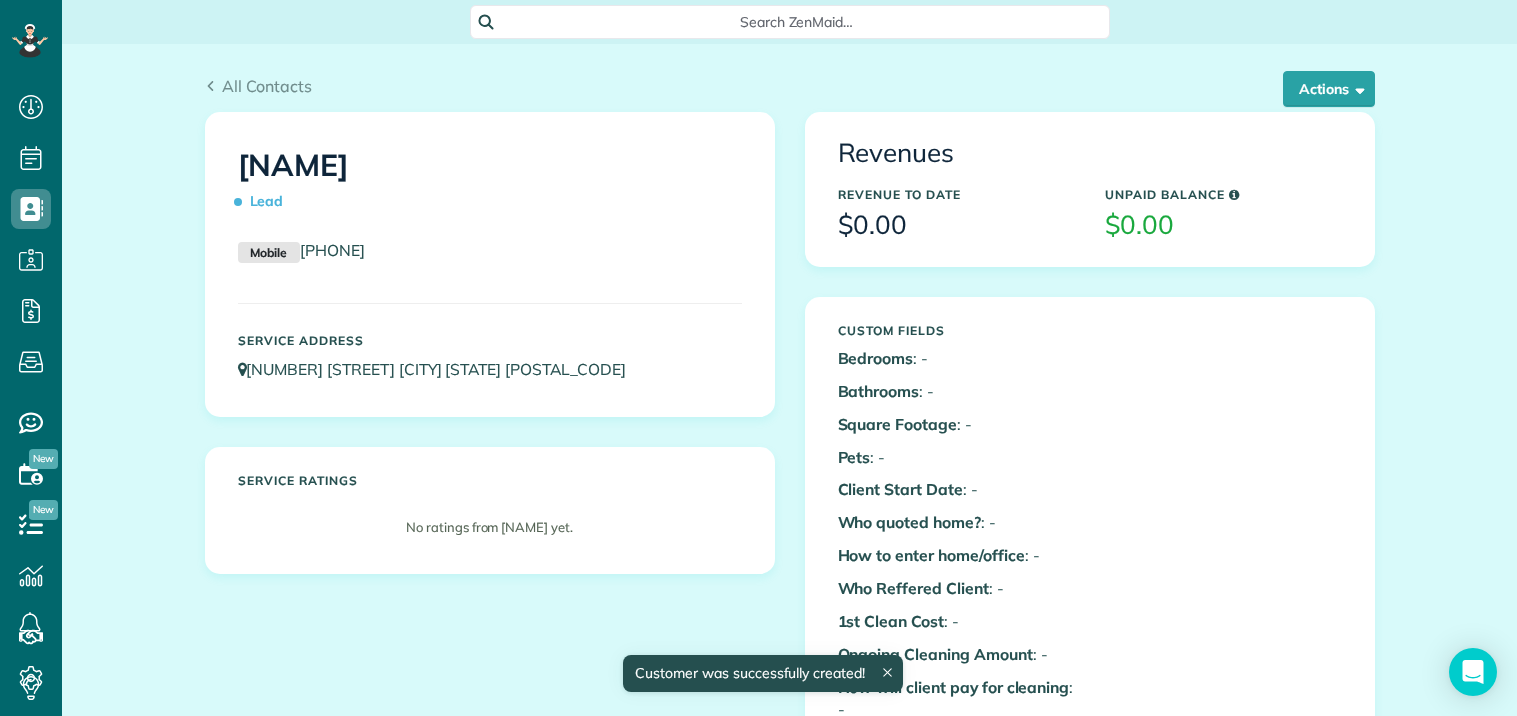 scroll, scrollTop: 0, scrollLeft: 0, axis: both 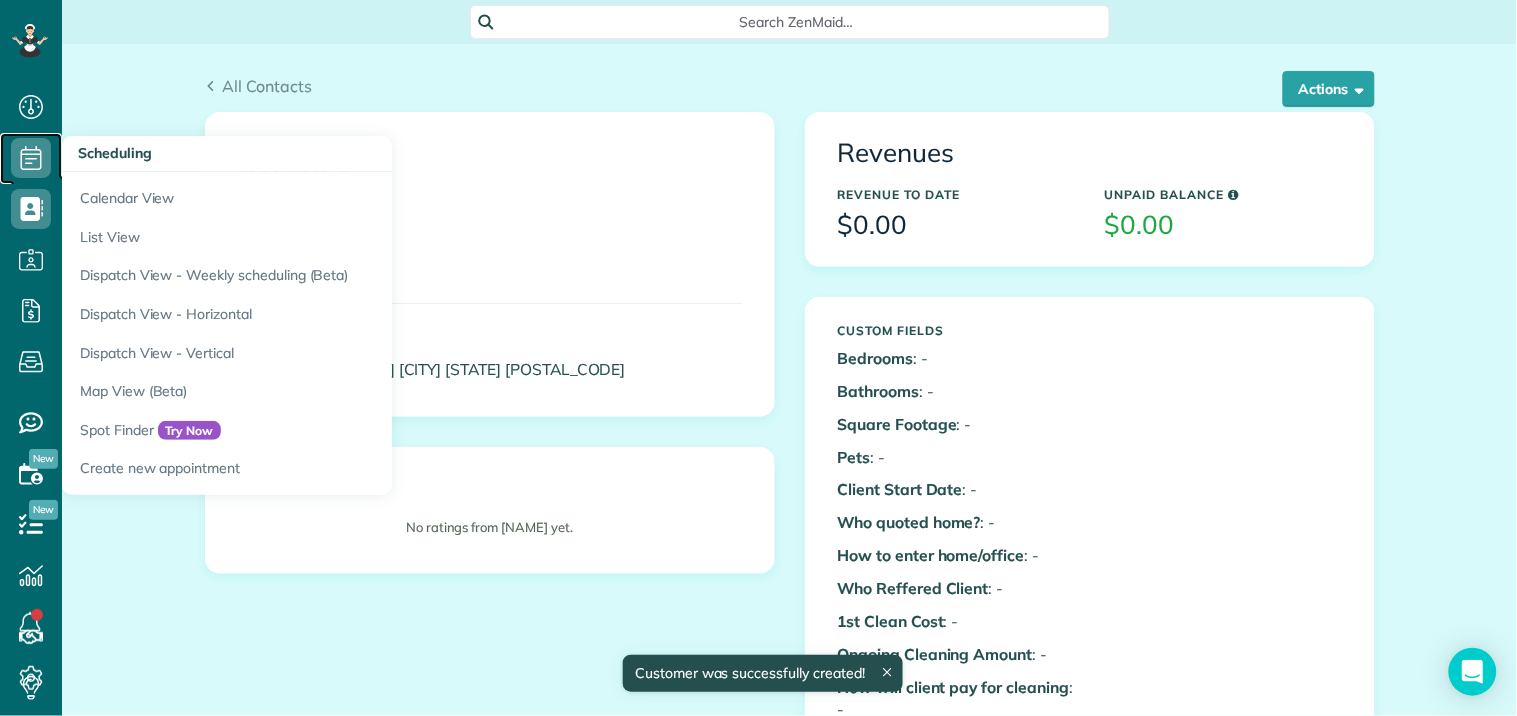 click 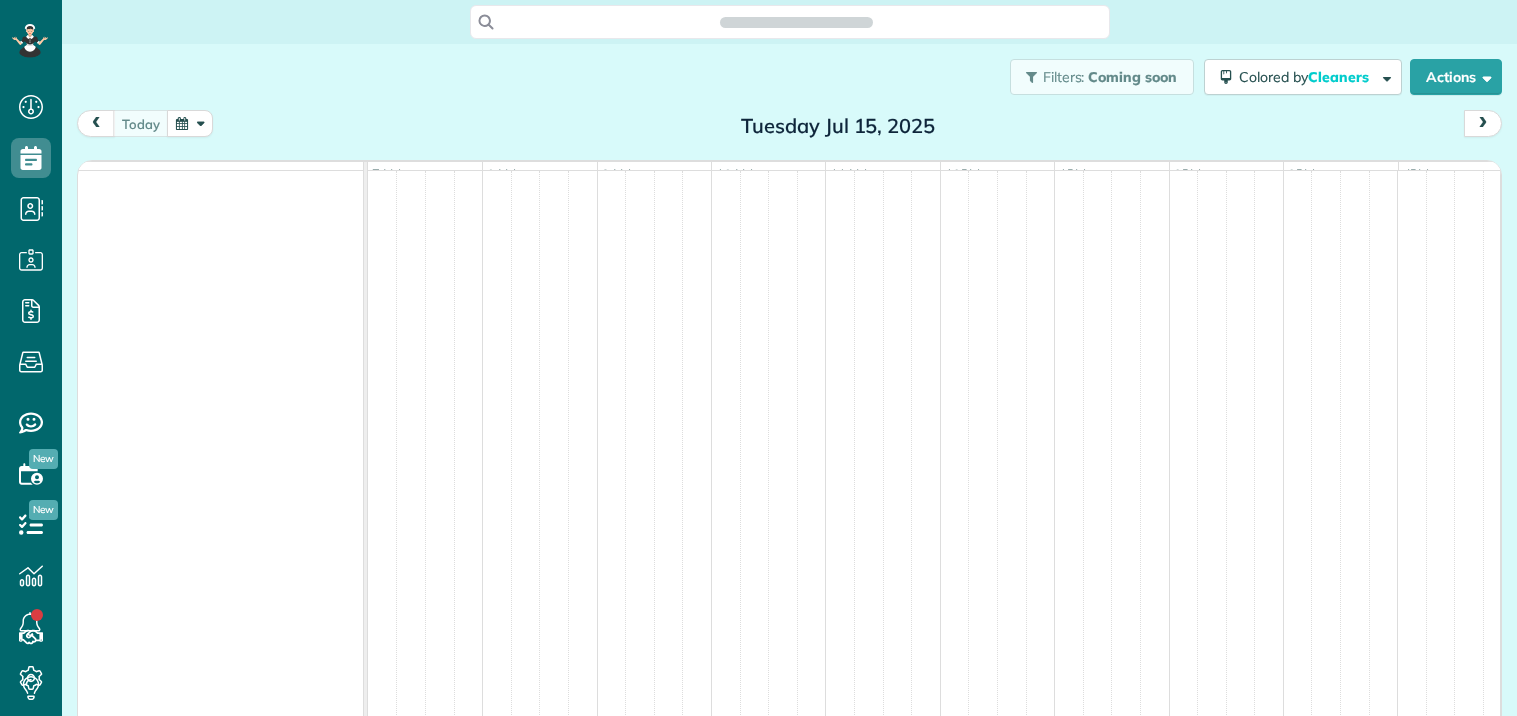 scroll, scrollTop: 0, scrollLeft: 0, axis: both 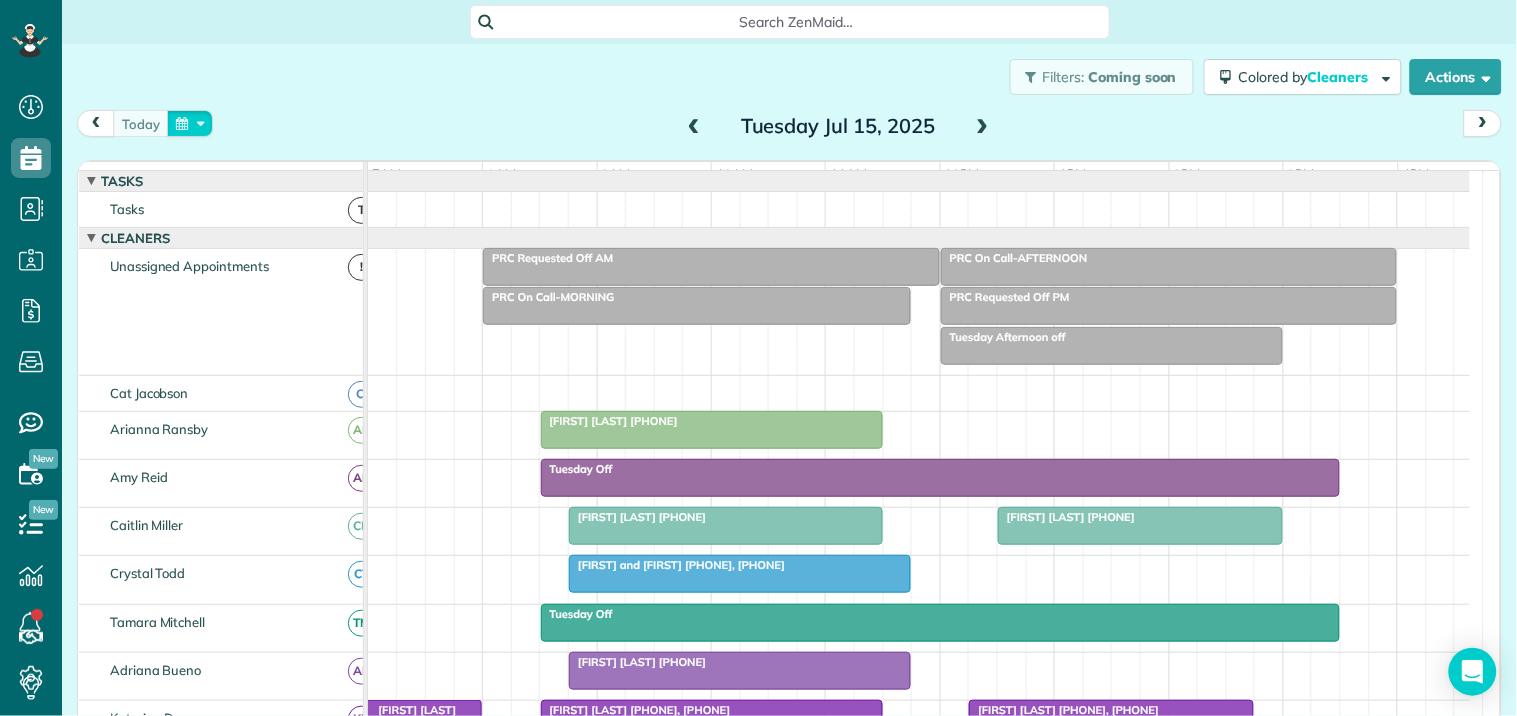 click at bounding box center (190, 123) 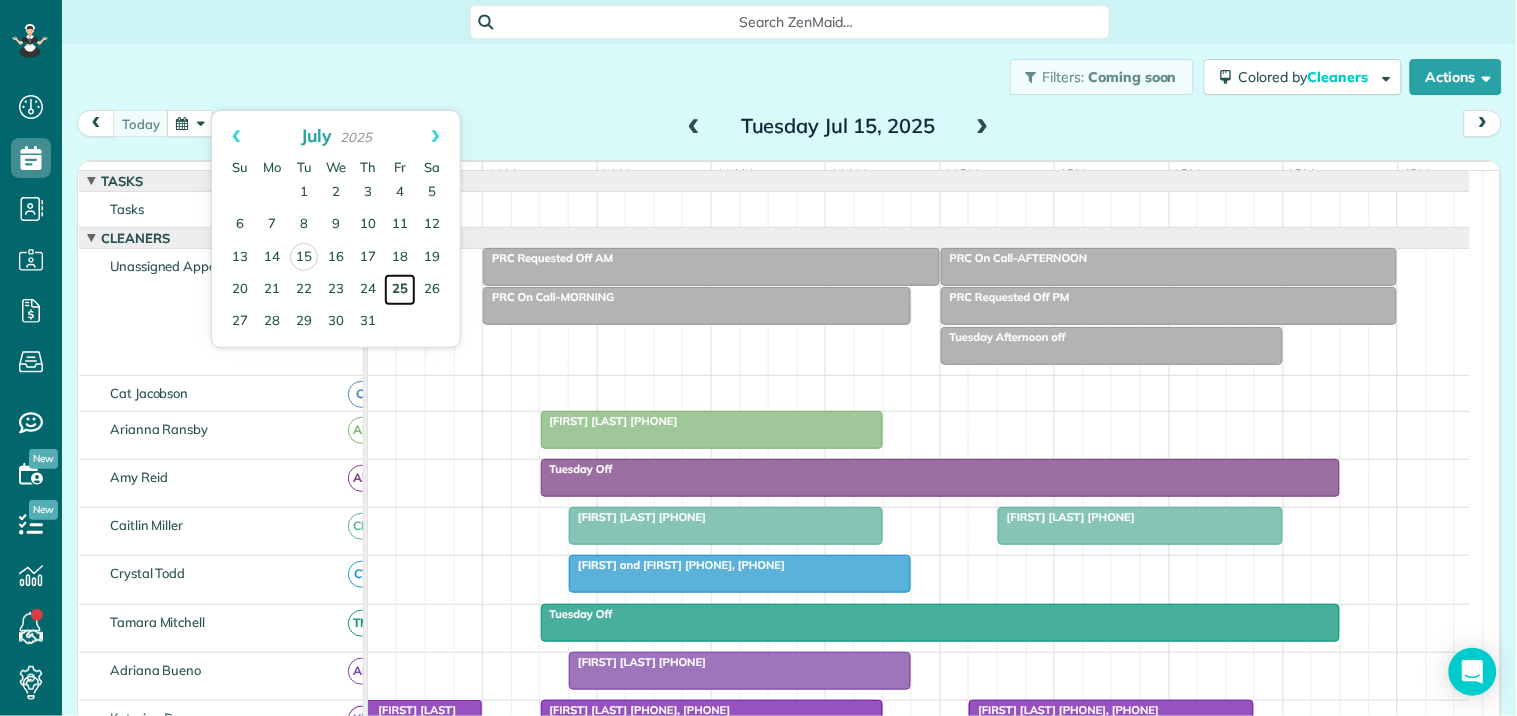 click on "25" at bounding box center [400, 290] 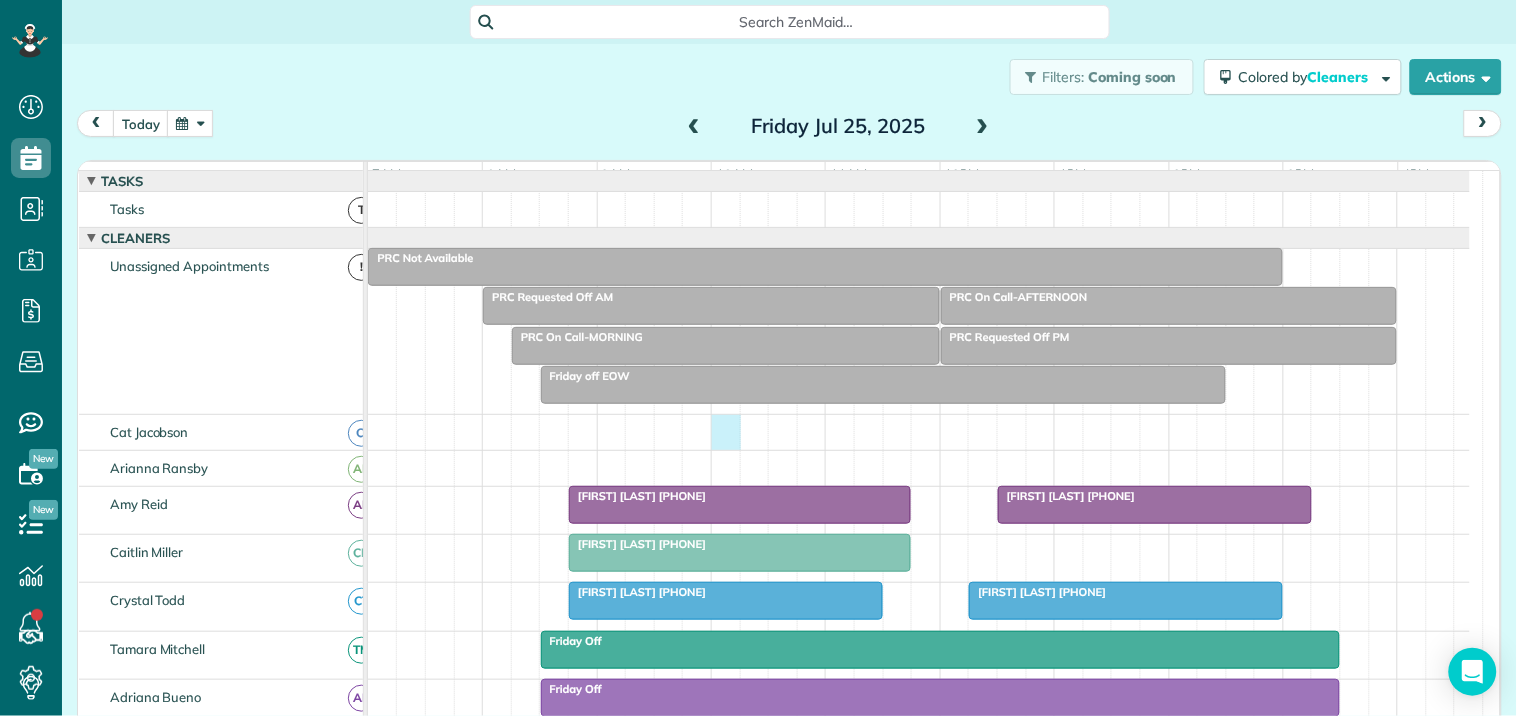 click at bounding box center [919, 432] 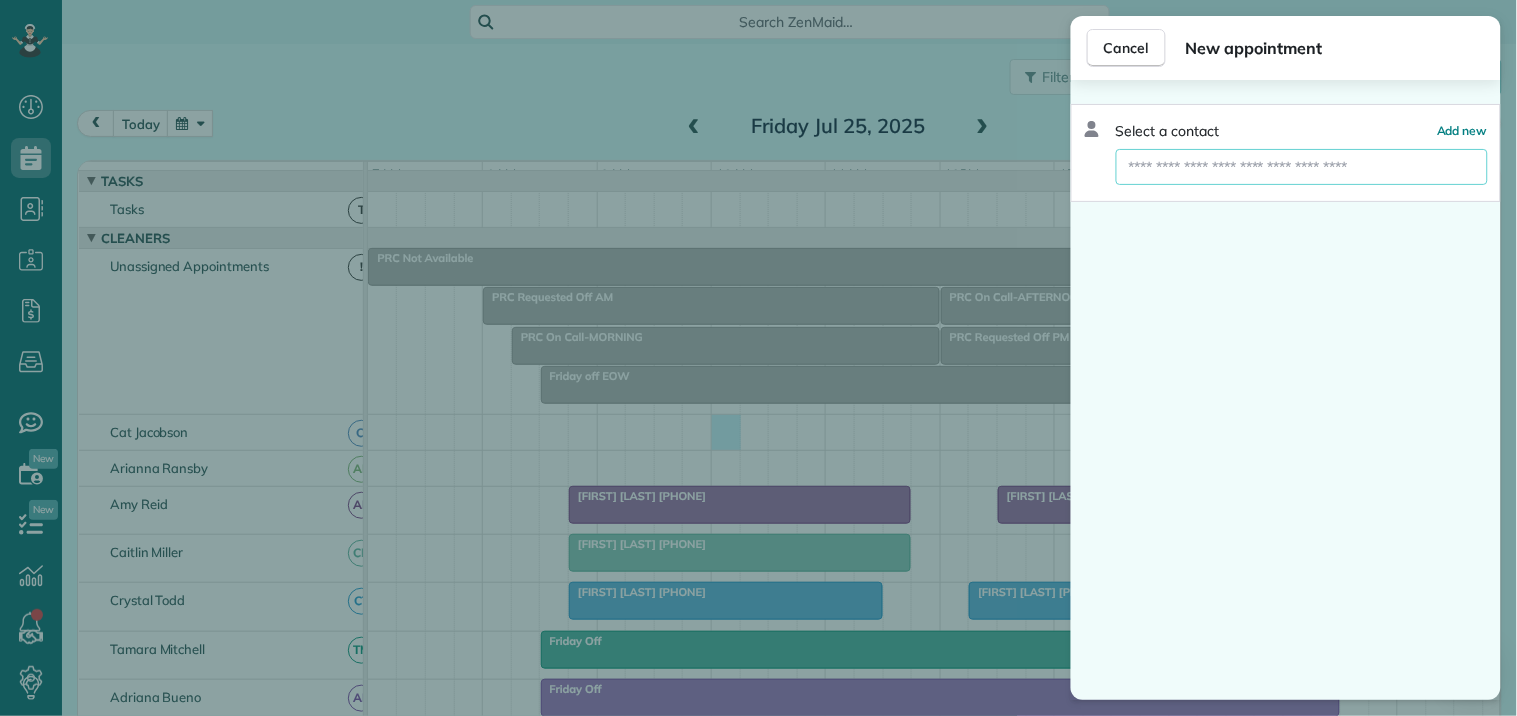 click at bounding box center [1302, 167] 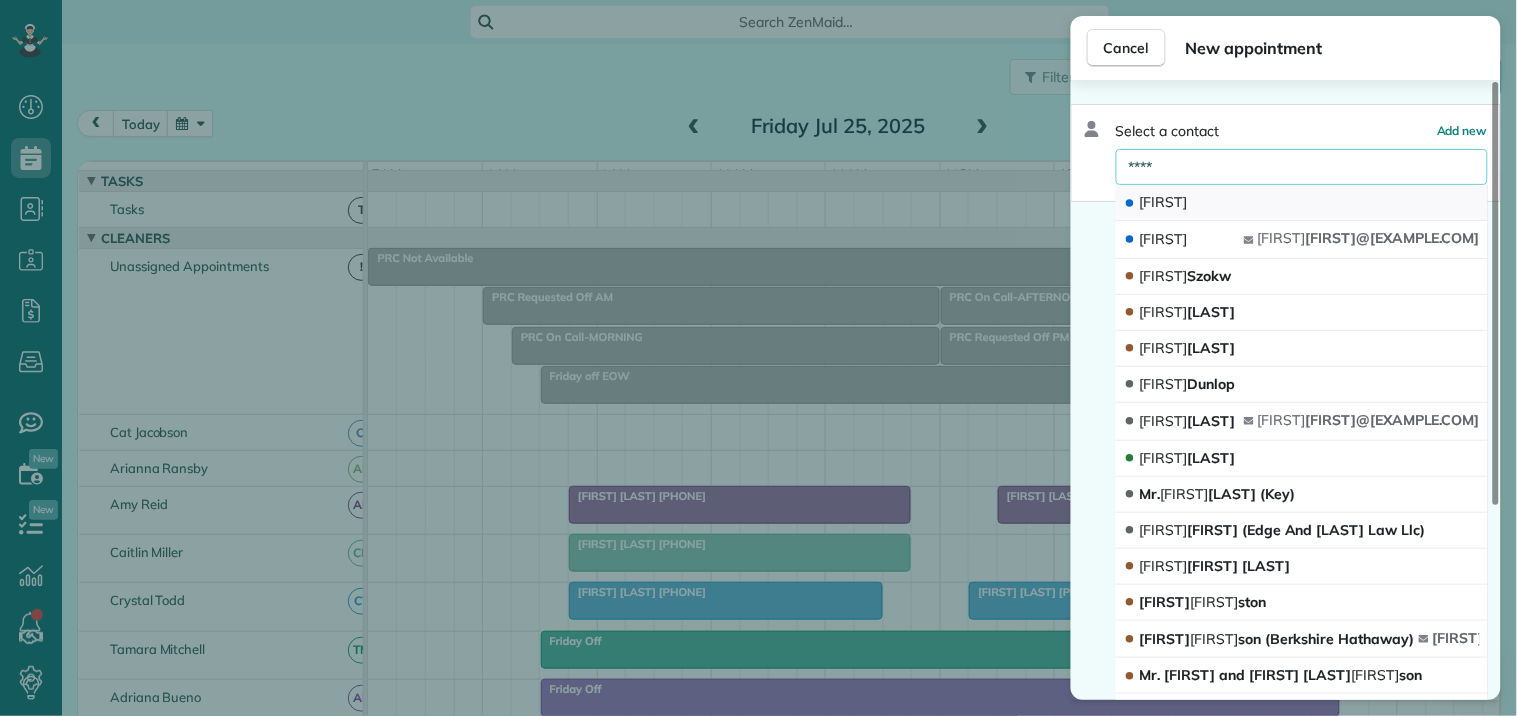 type on "****" 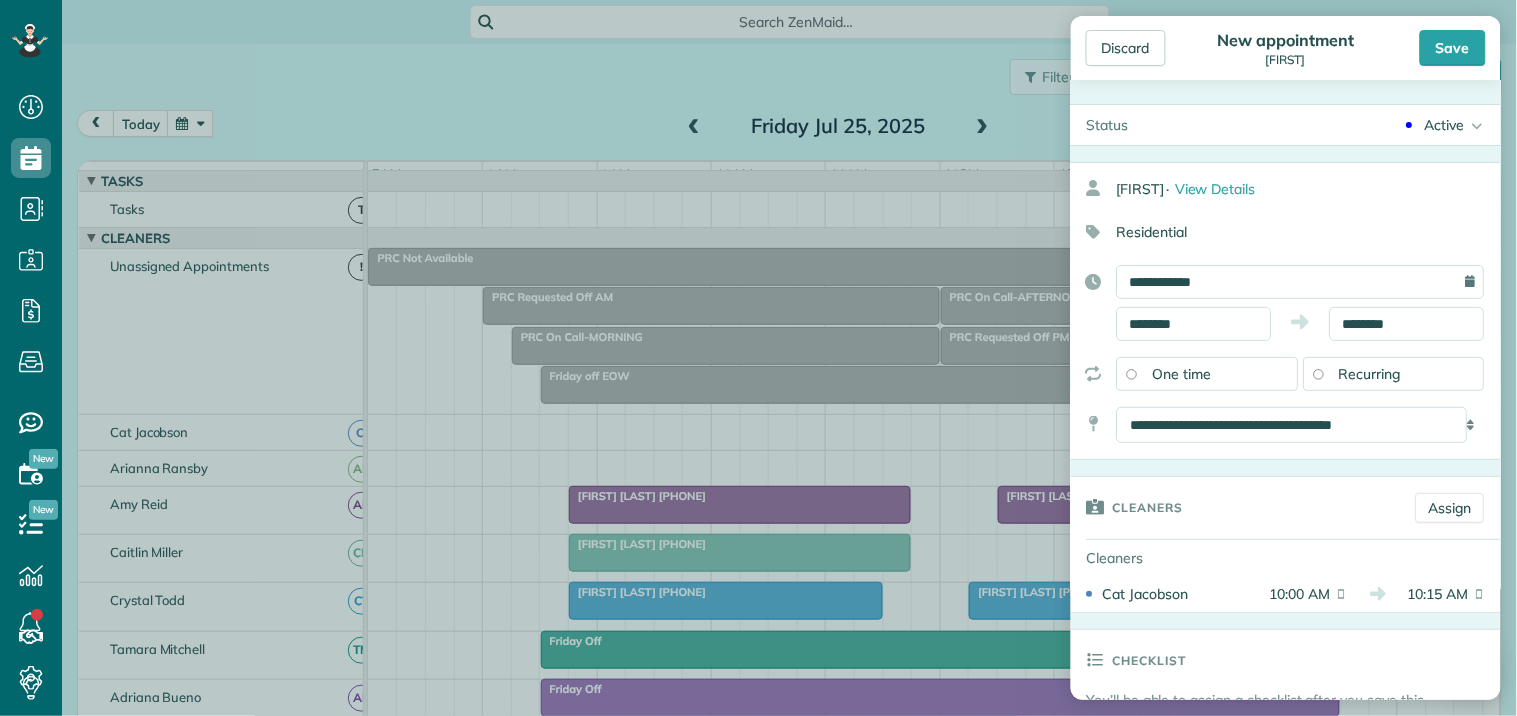 click on "Active" at bounding box center (1445, 125) 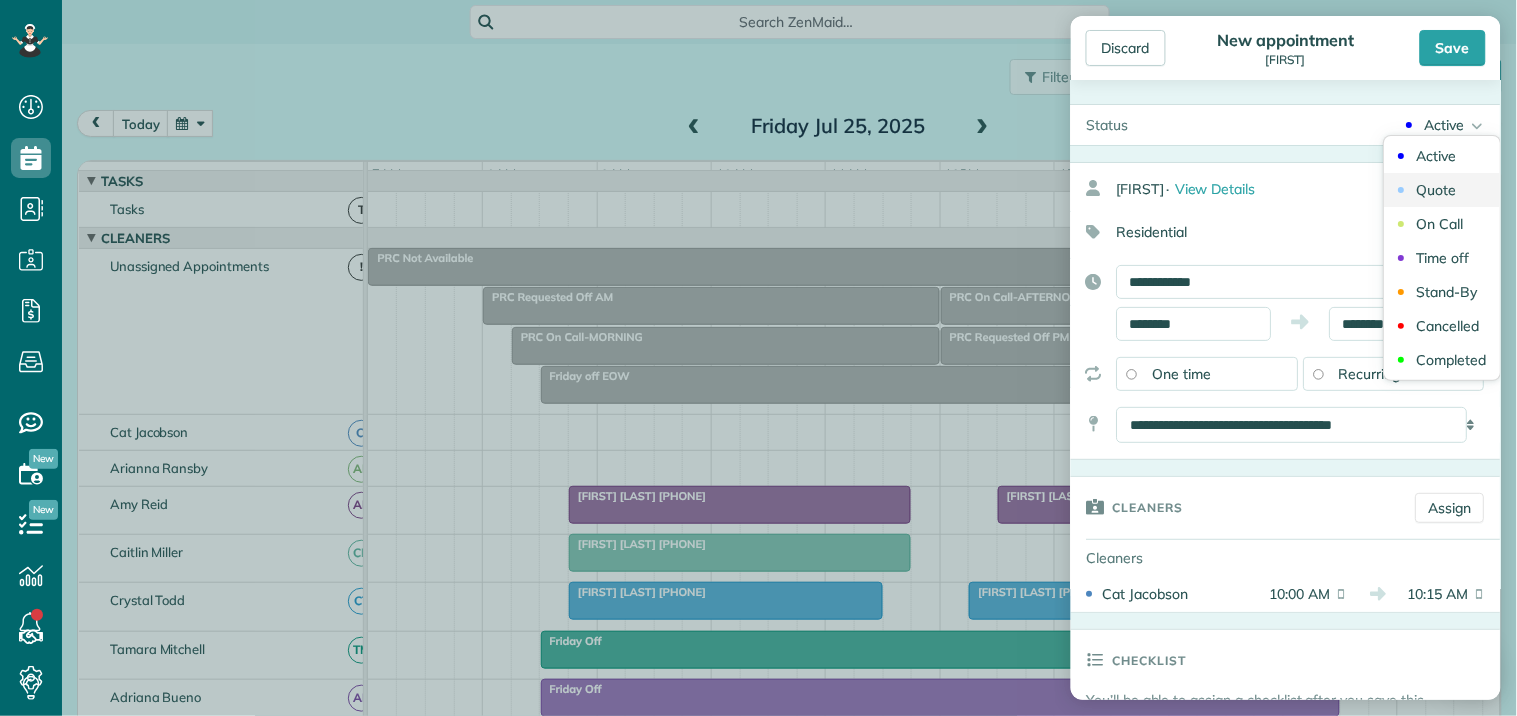 click on "Quote" at bounding box center [1437, 190] 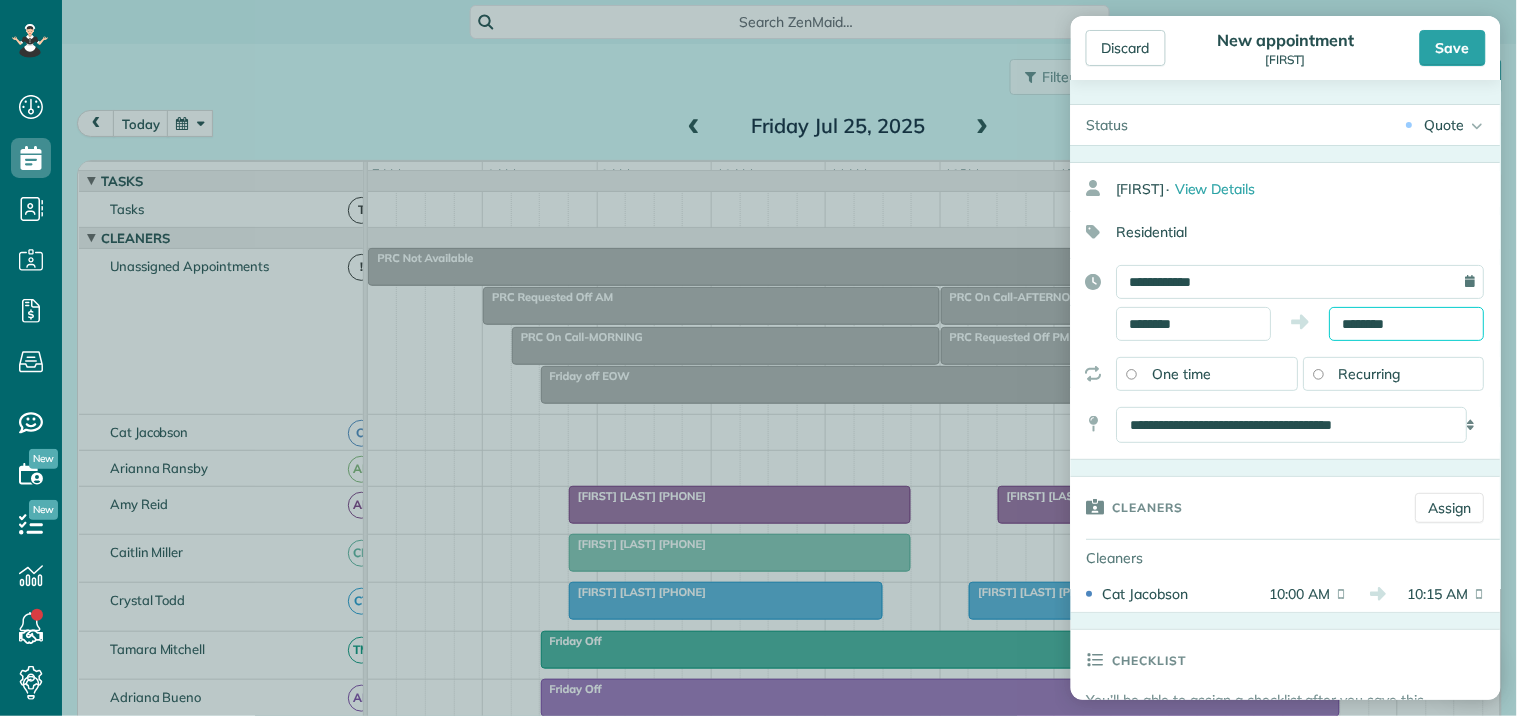 click on "********" at bounding box center [1407, 324] 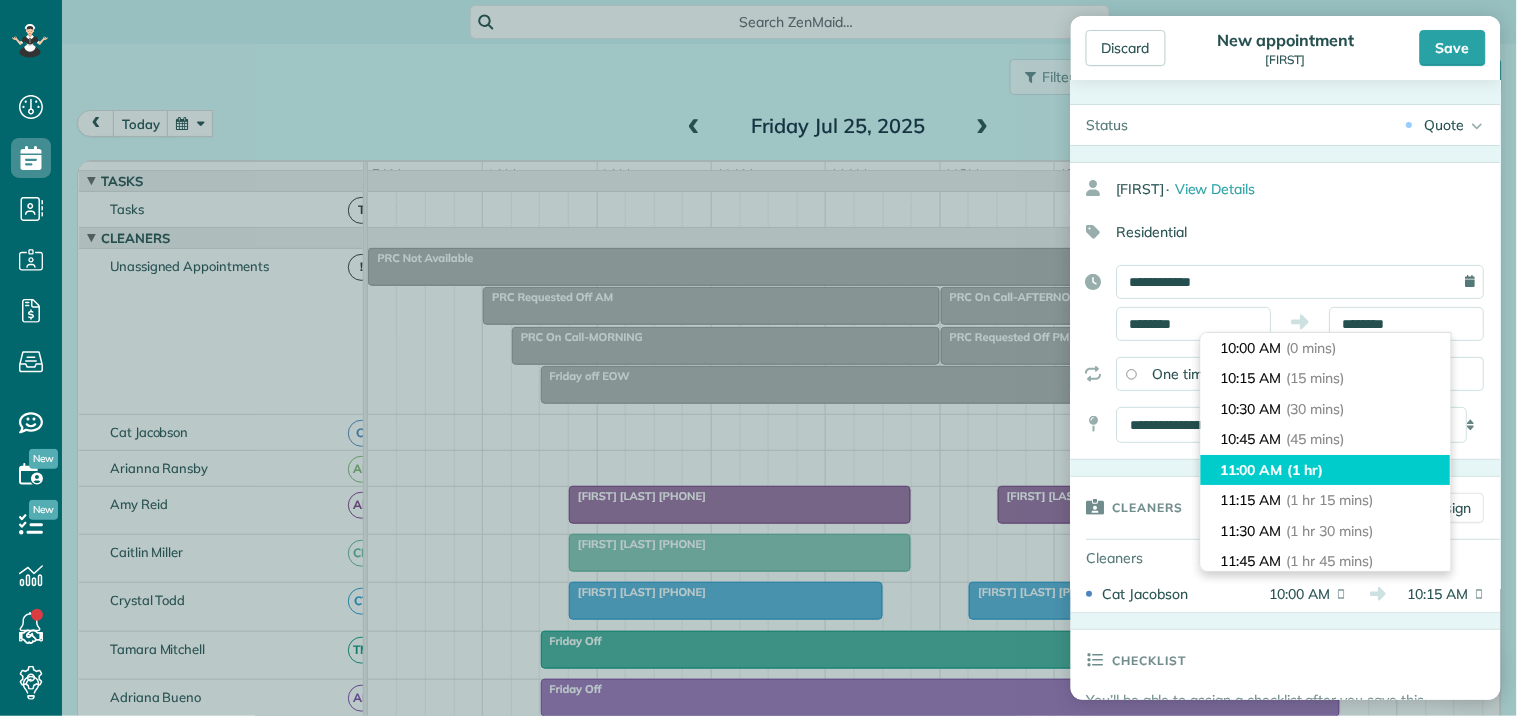 type on "********" 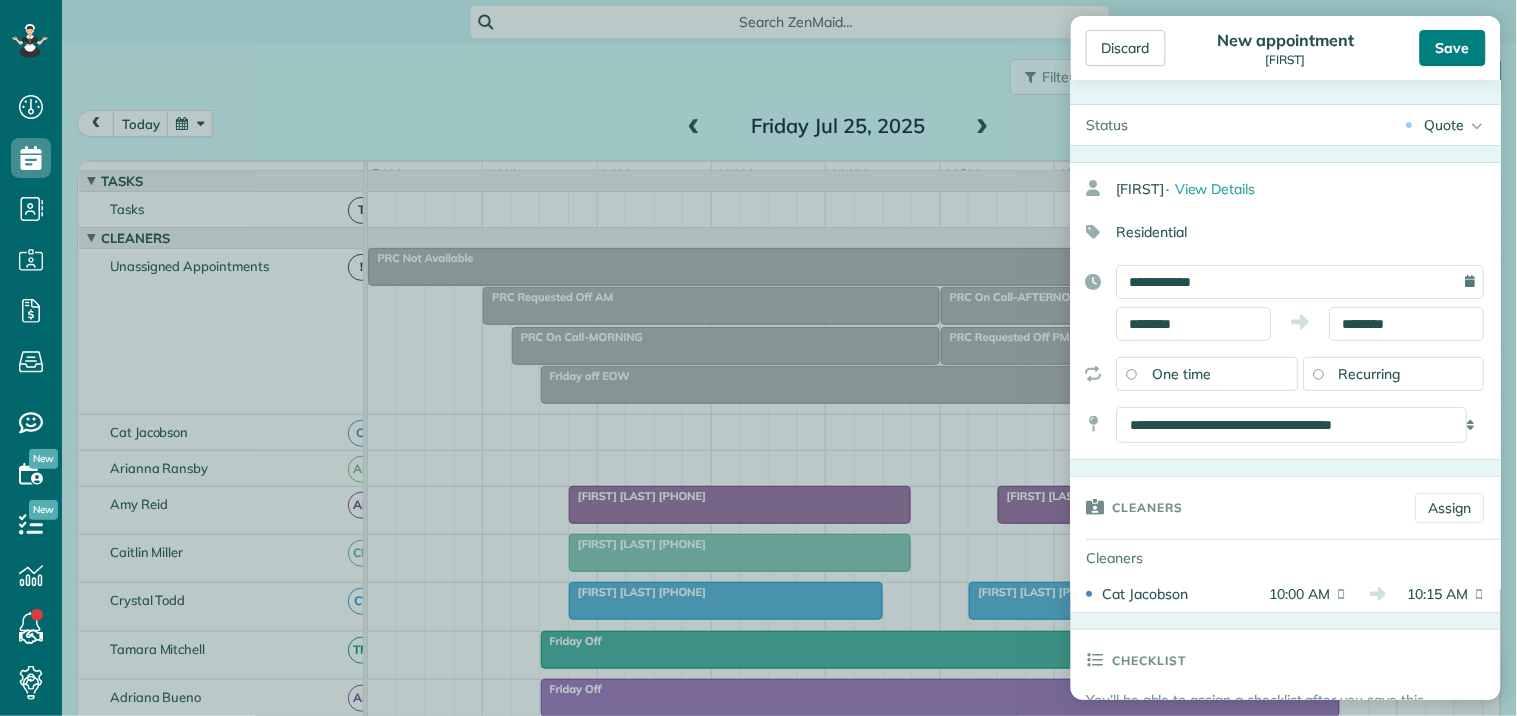 click on "Save" at bounding box center (1453, 48) 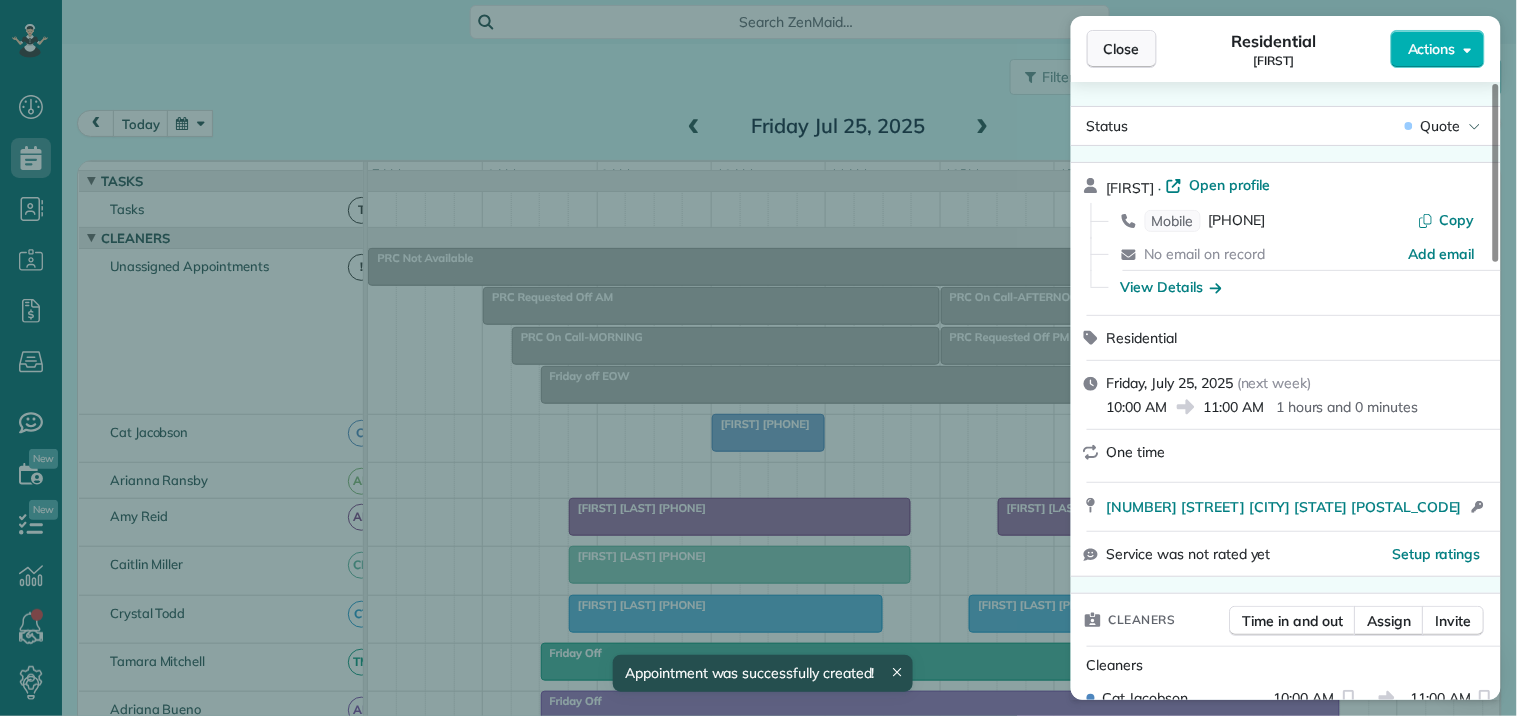 click on "Close" at bounding box center (1122, 49) 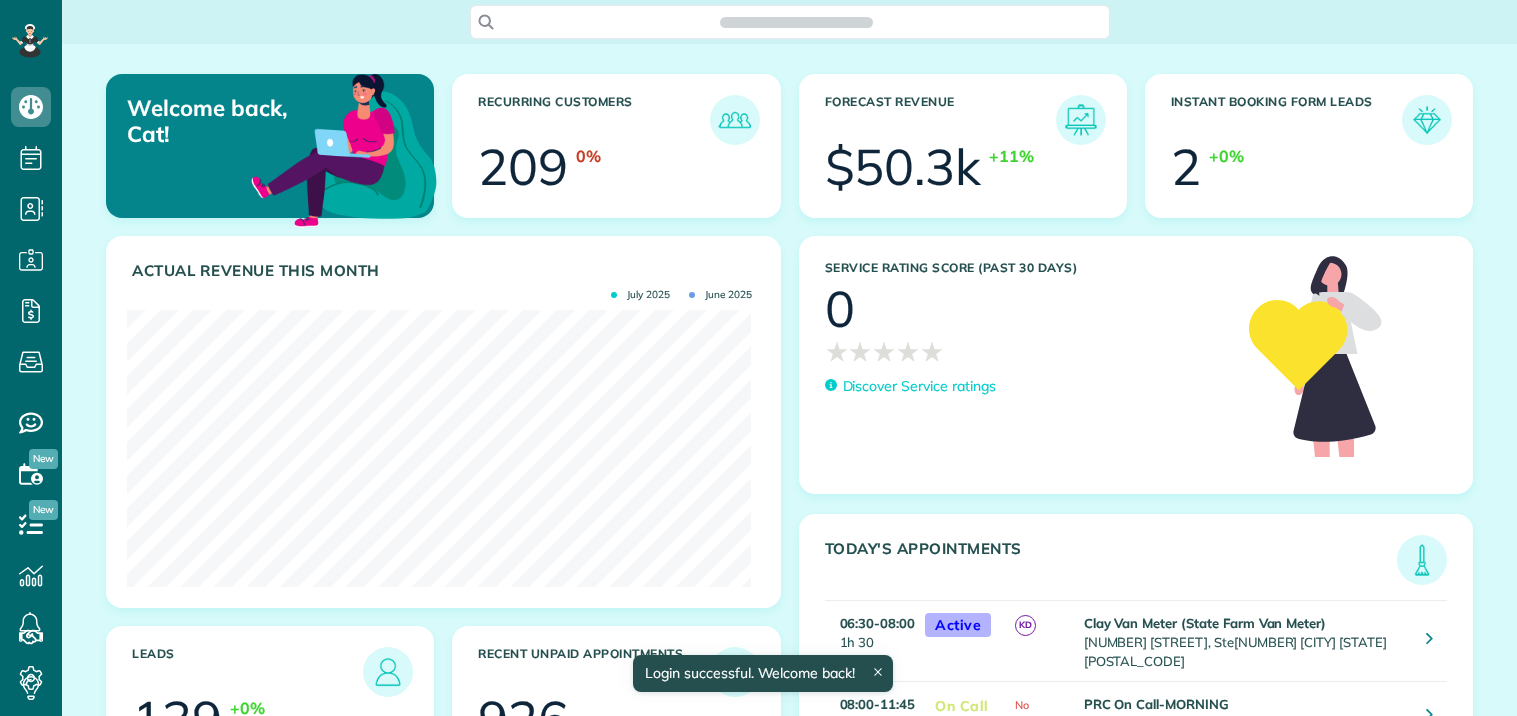 scroll, scrollTop: 0, scrollLeft: 0, axis: both 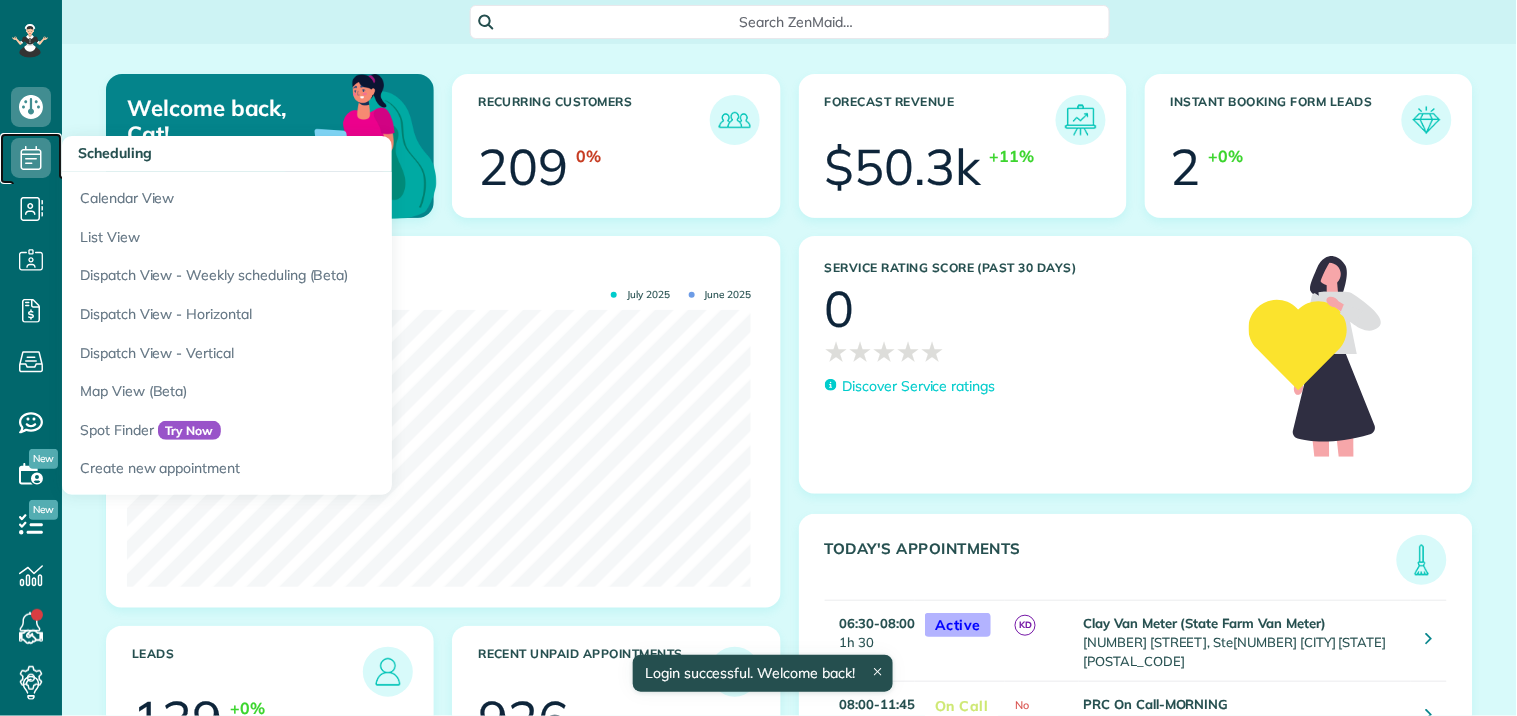 click 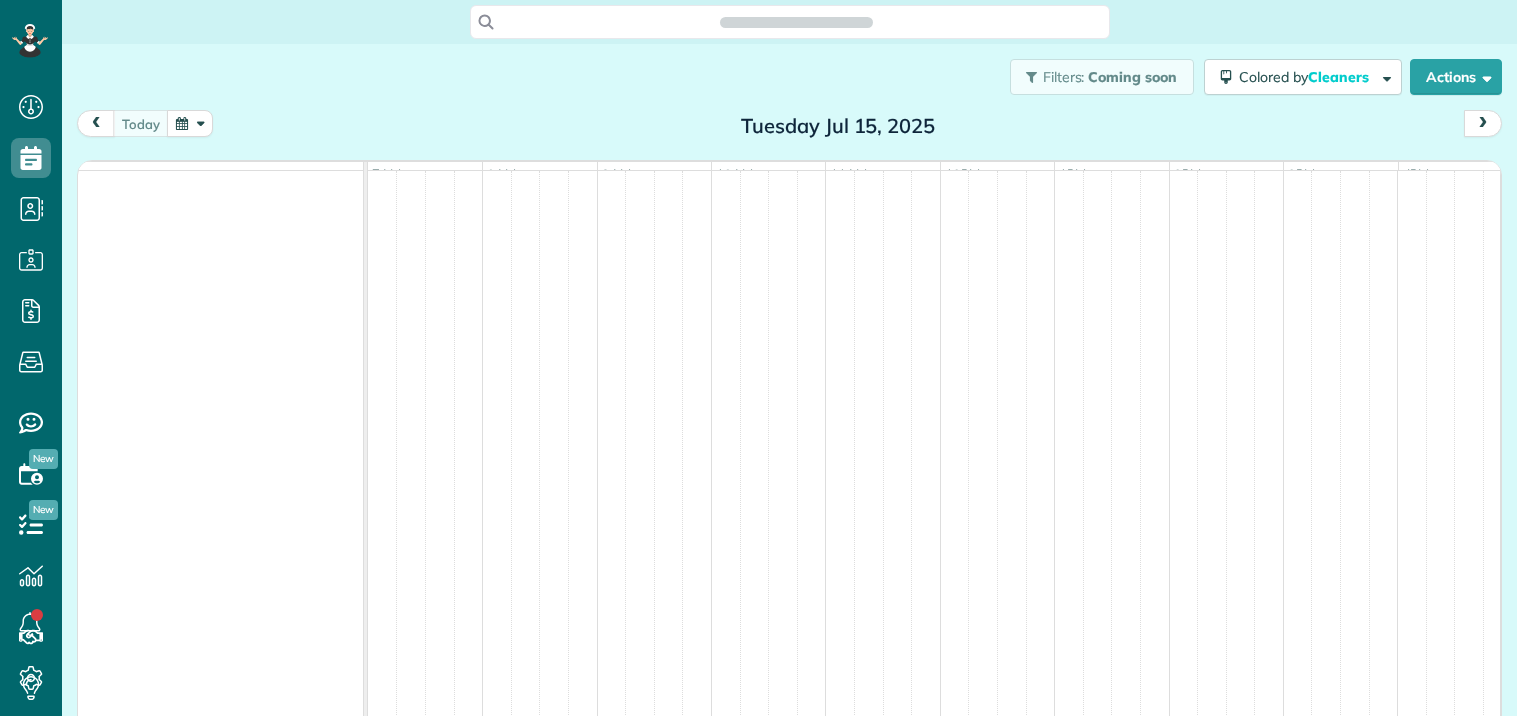 scroll, scrollTop: 0, scrollLeft: 0, axis: both 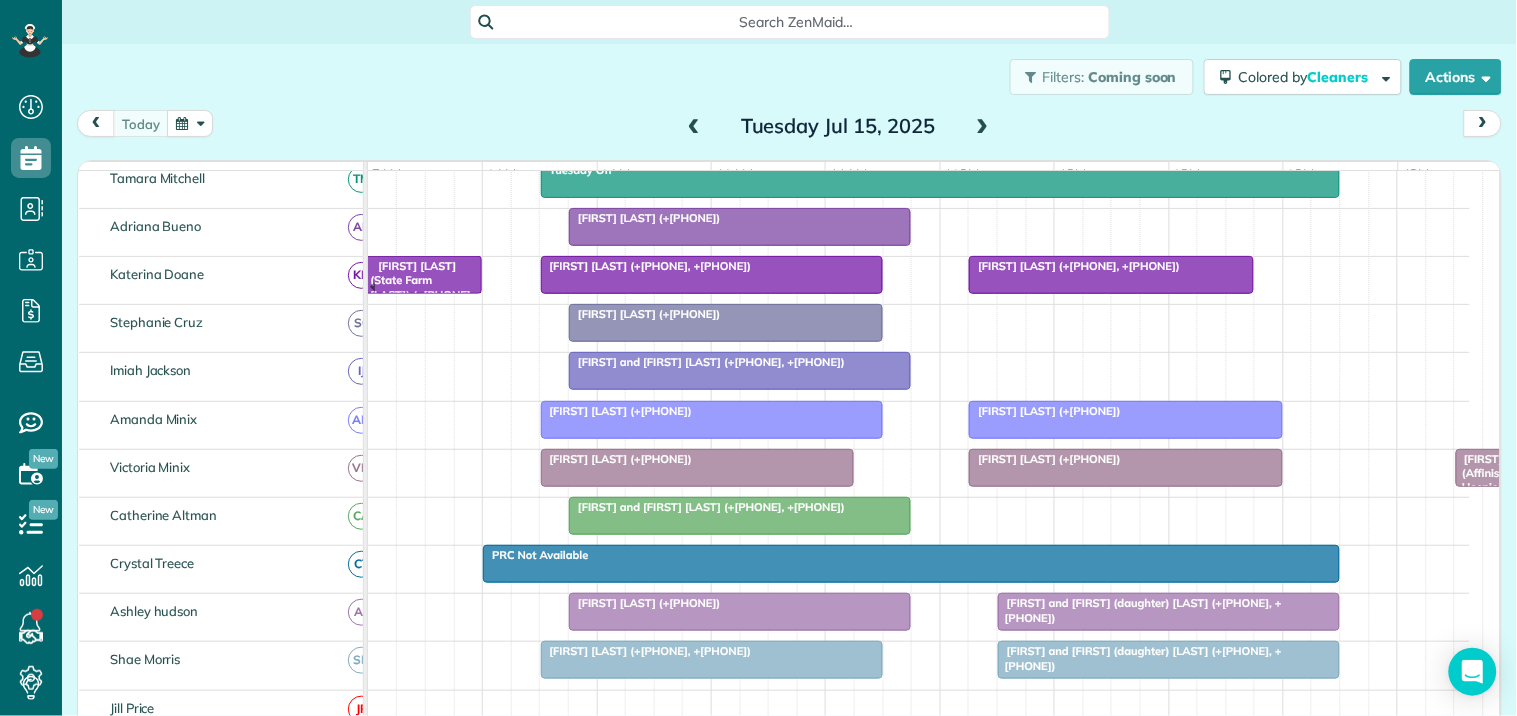click on "[FIRST] [LAST] [PHONE], [PHONE]" at bounding box center (1074, 266) 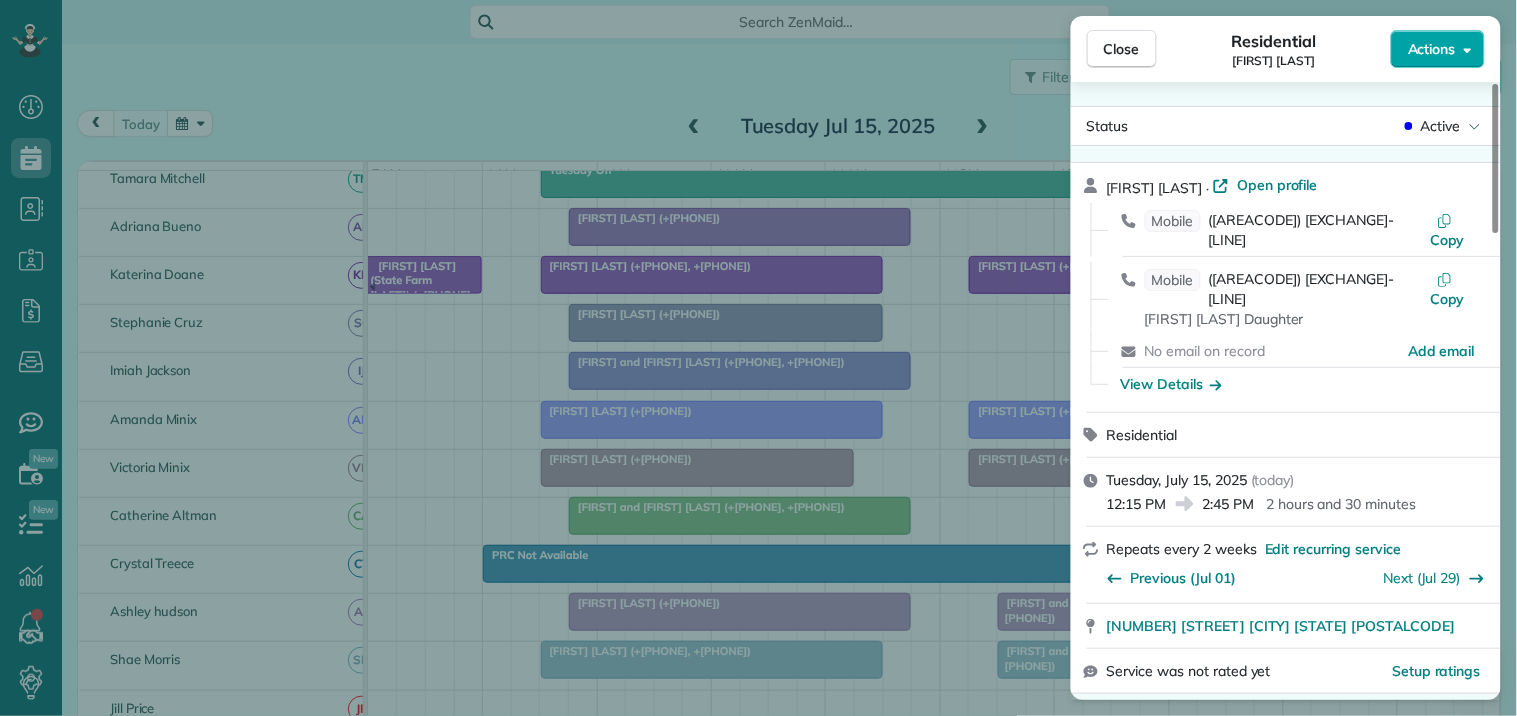 click on "Actions" at bounding box center (1432, 49) 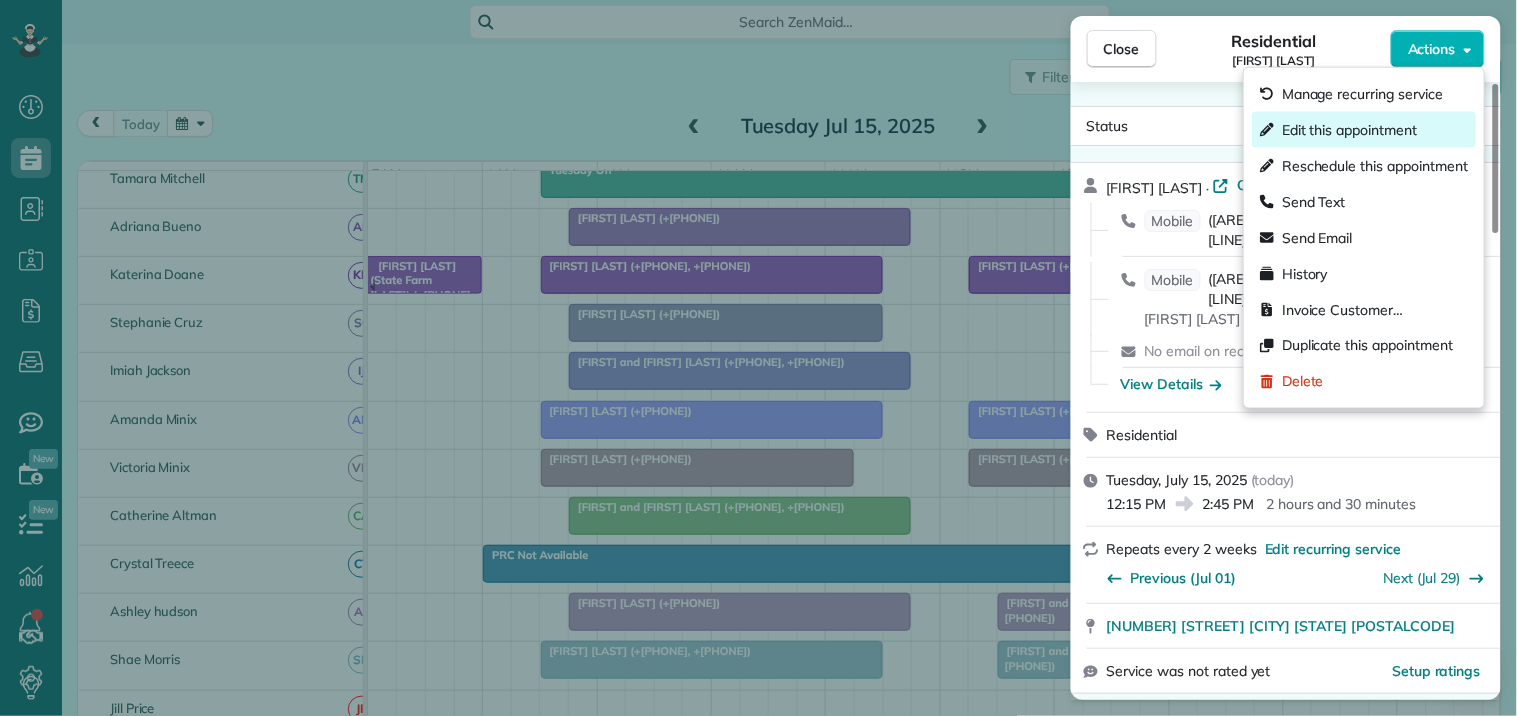 click on "Edit this appointment" at bounding box center [1349, 130] 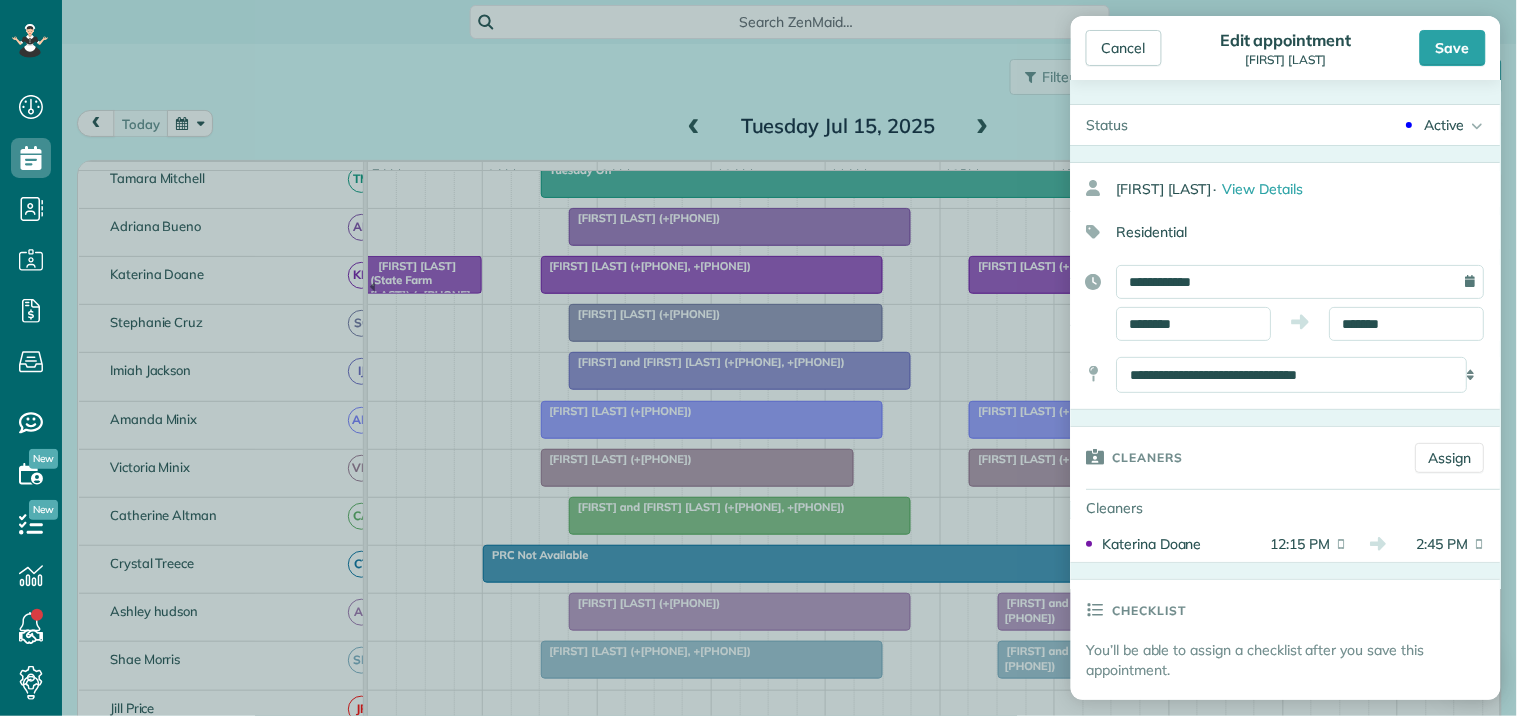 click on "Active" at bounding box center (1445, 125) 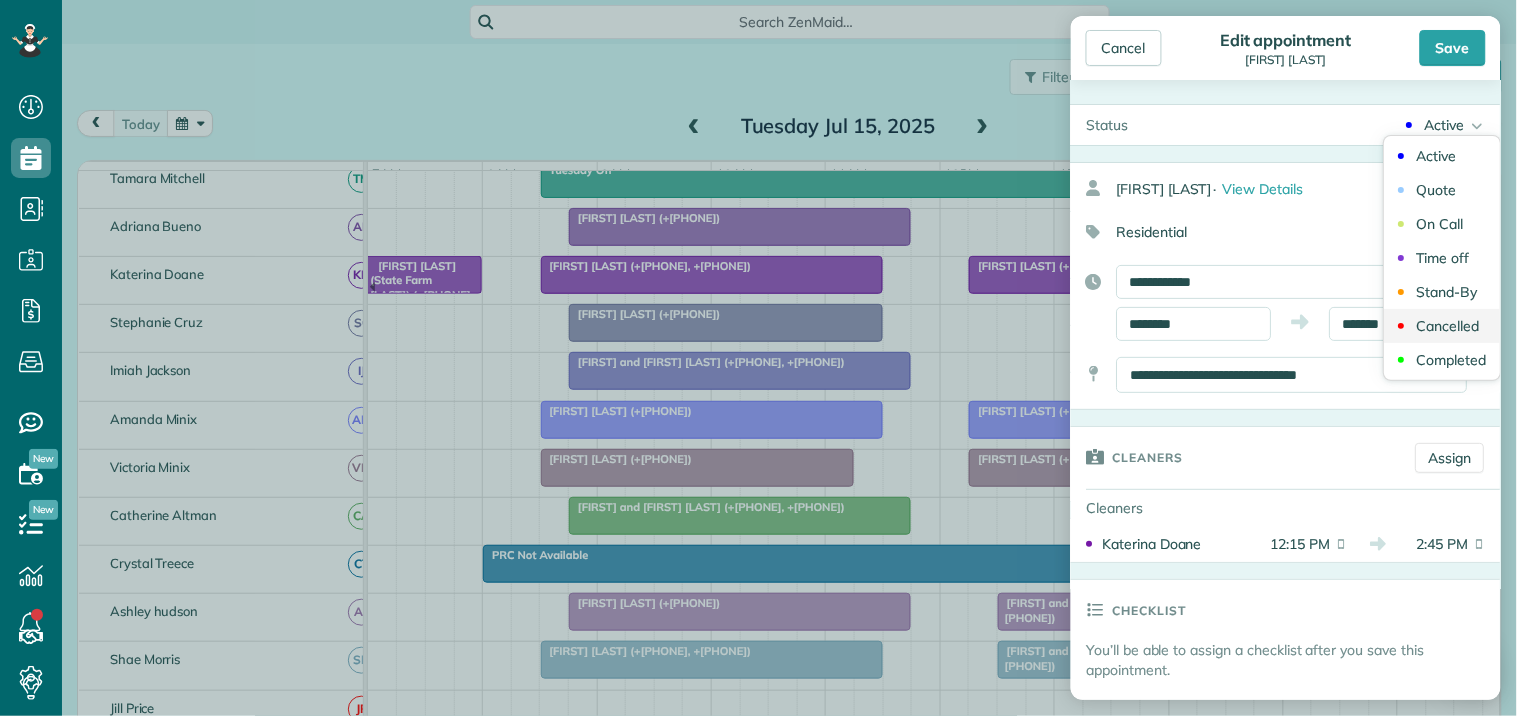 click on "Cancelled" at bounding box center [1448, 326] 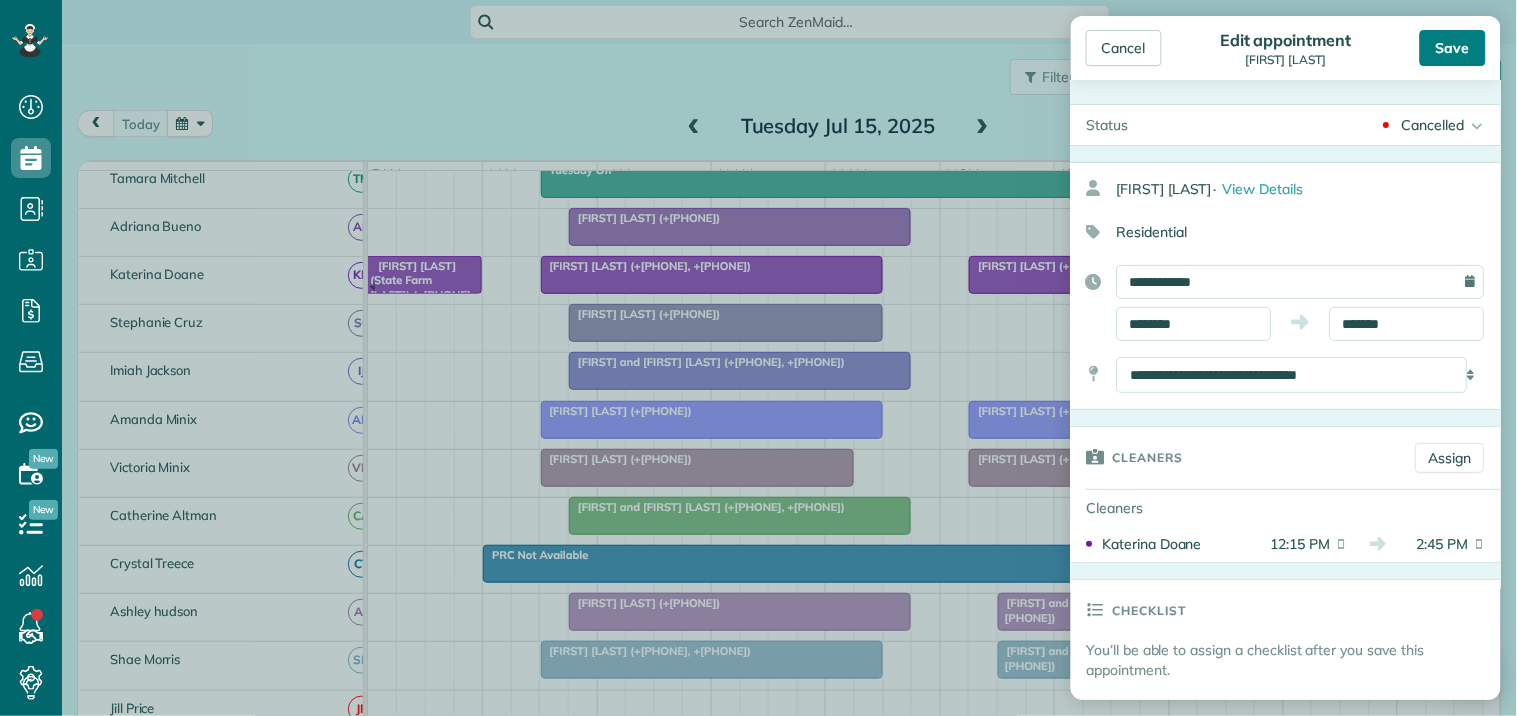 click on "Save" at bounding box center [1453, 48] 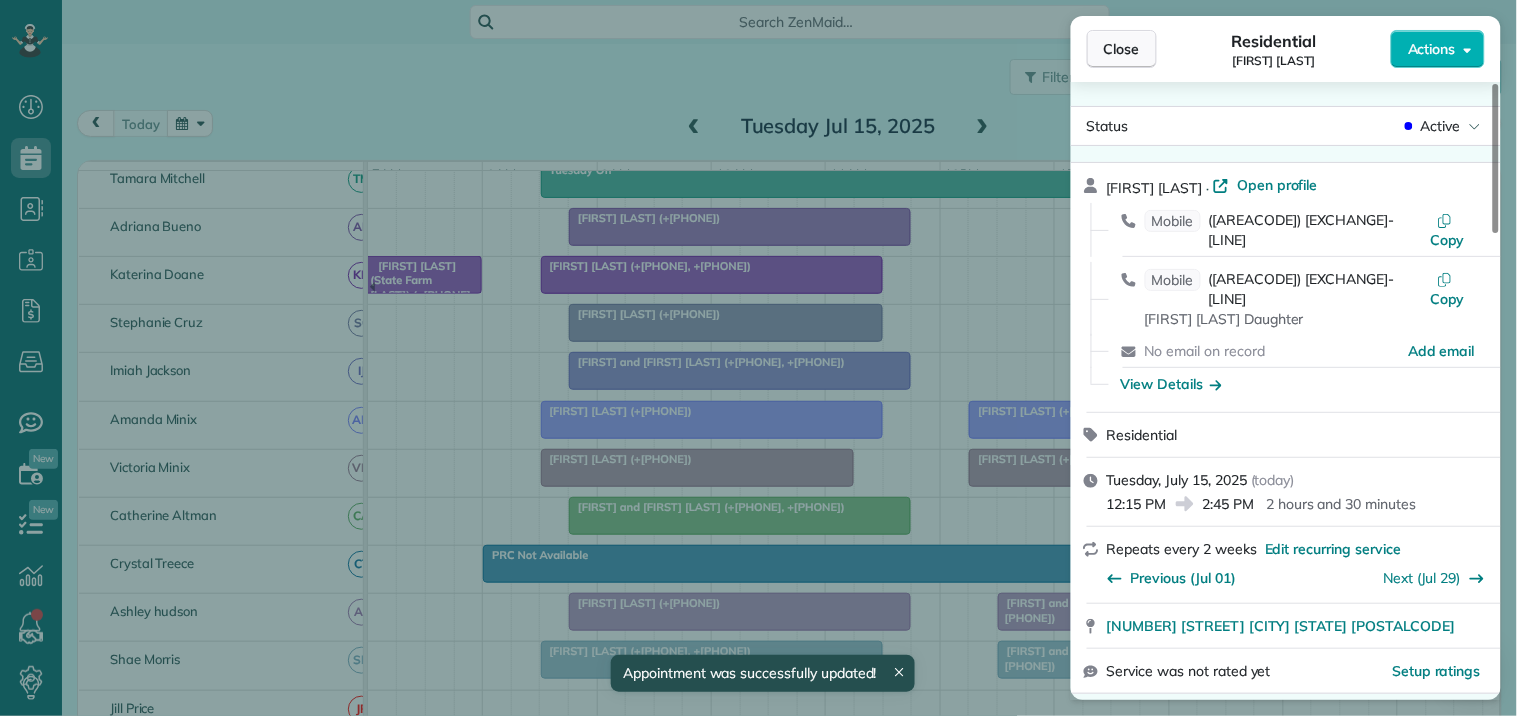 click on "Close" at bounding box center (1122, 49) 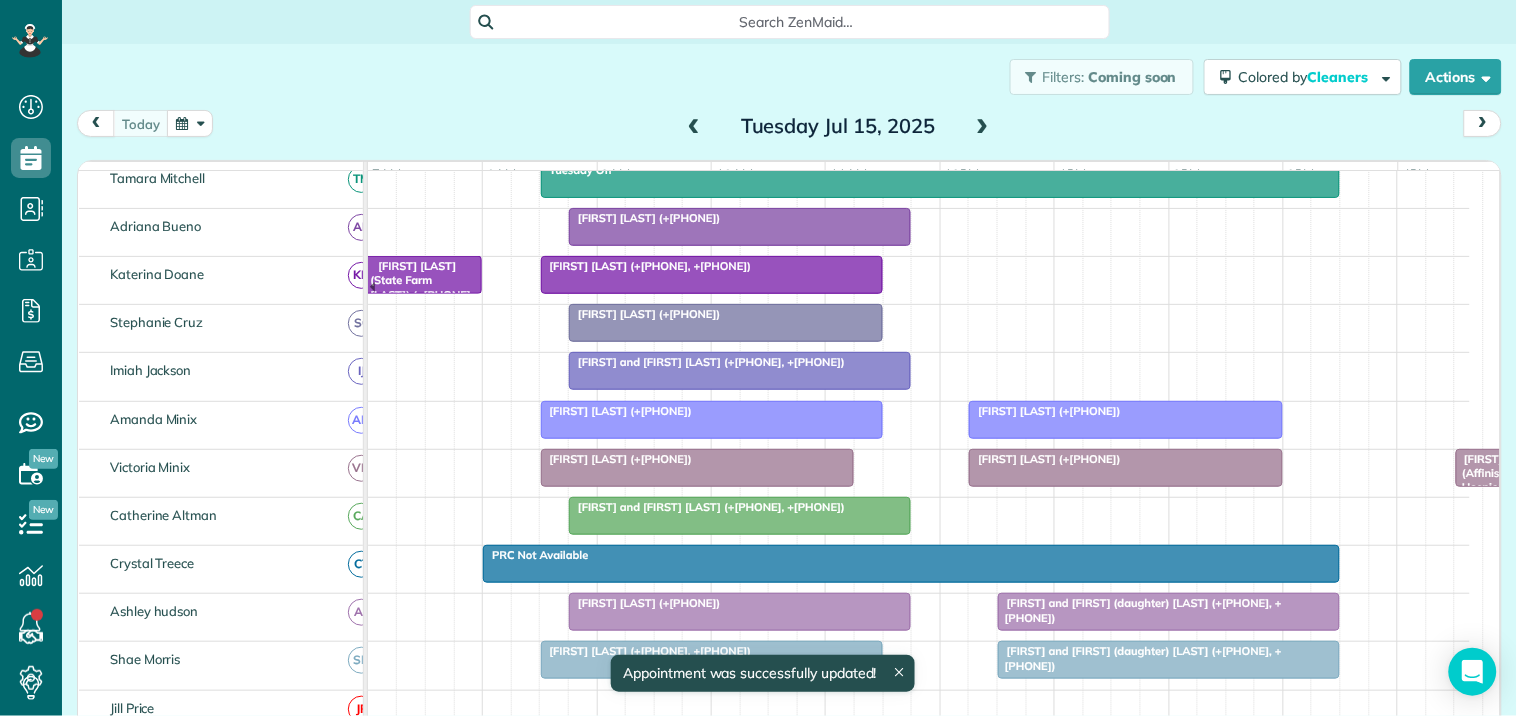 scroll, scrollTop: 333, scrollLeft: 0, axis: vertical 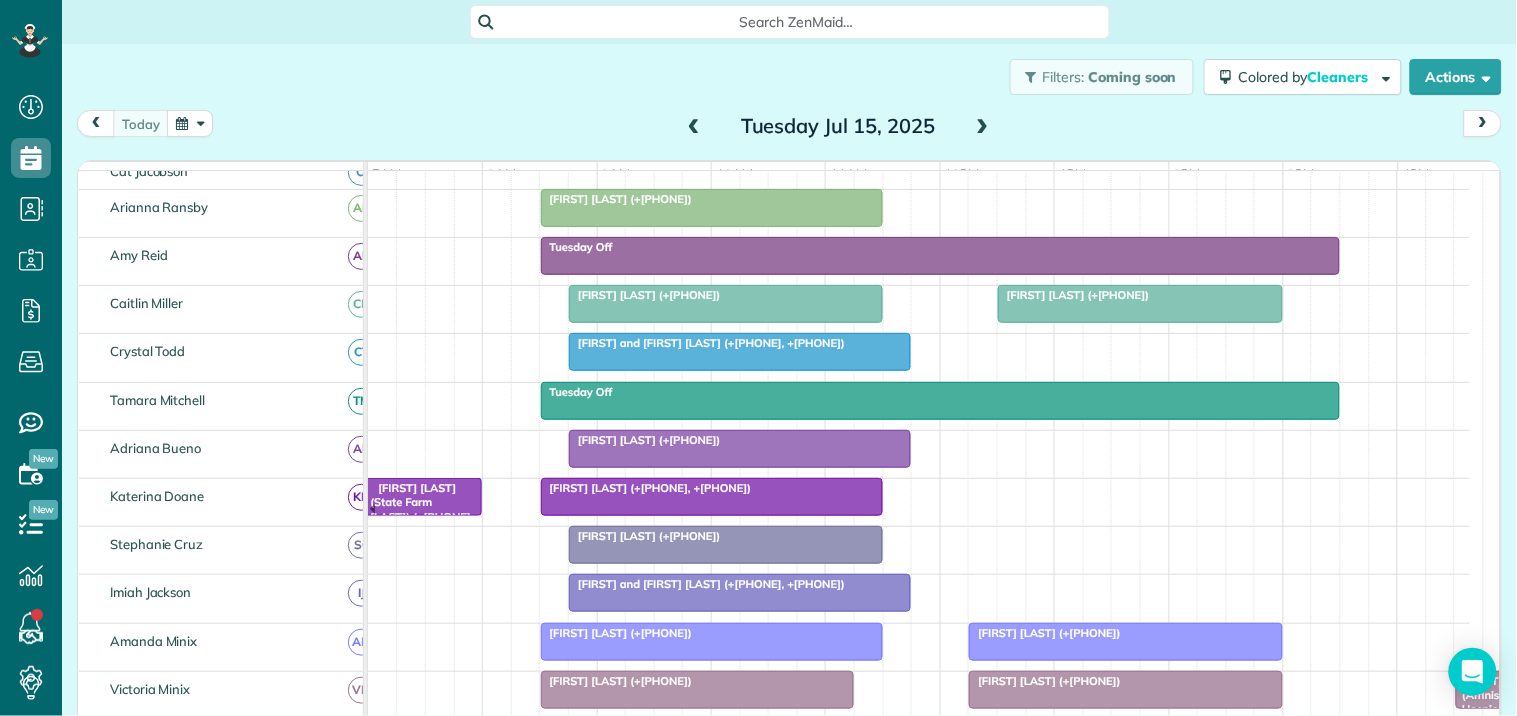 click at bounding box center (1140, 304) 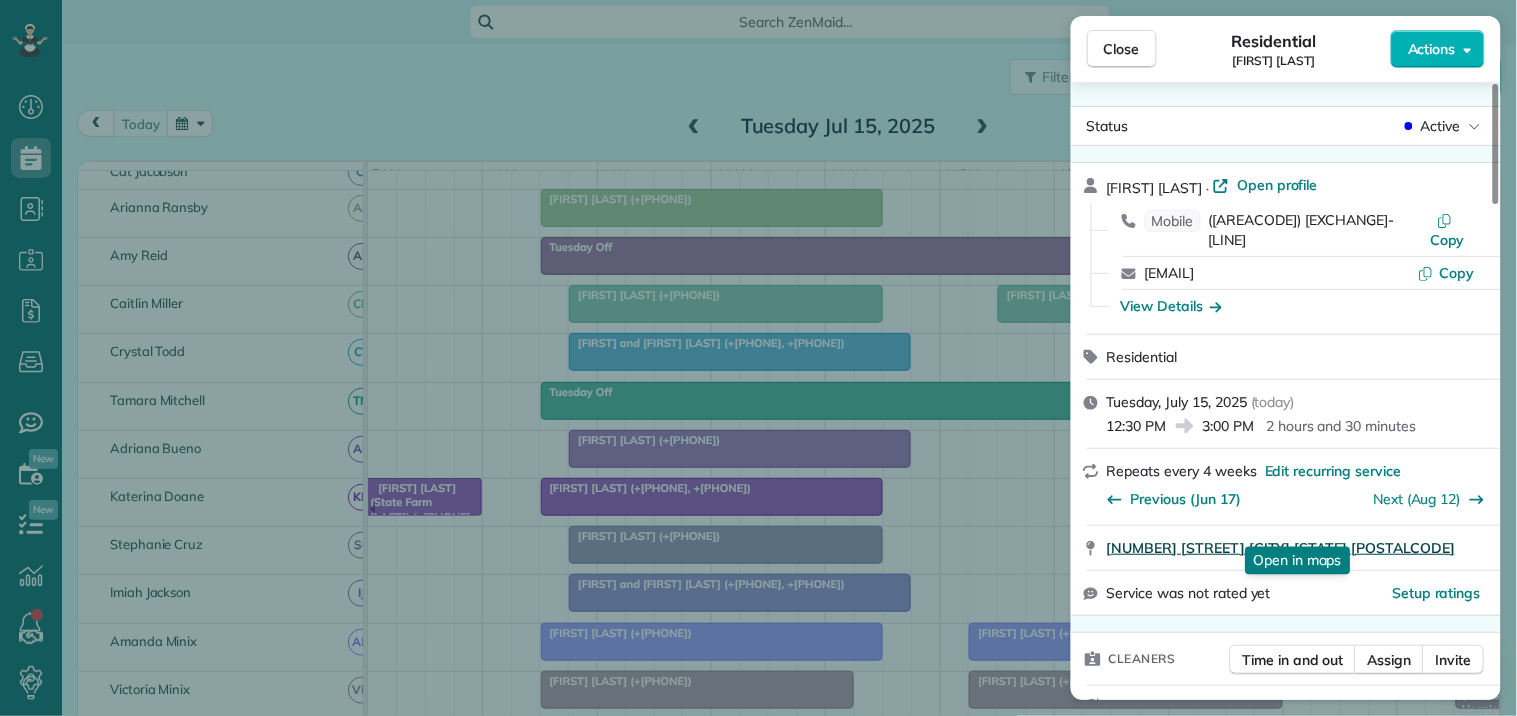 click on "180 Downing Court Fayetteville GA 30214" at bounding box center (1281, 548) 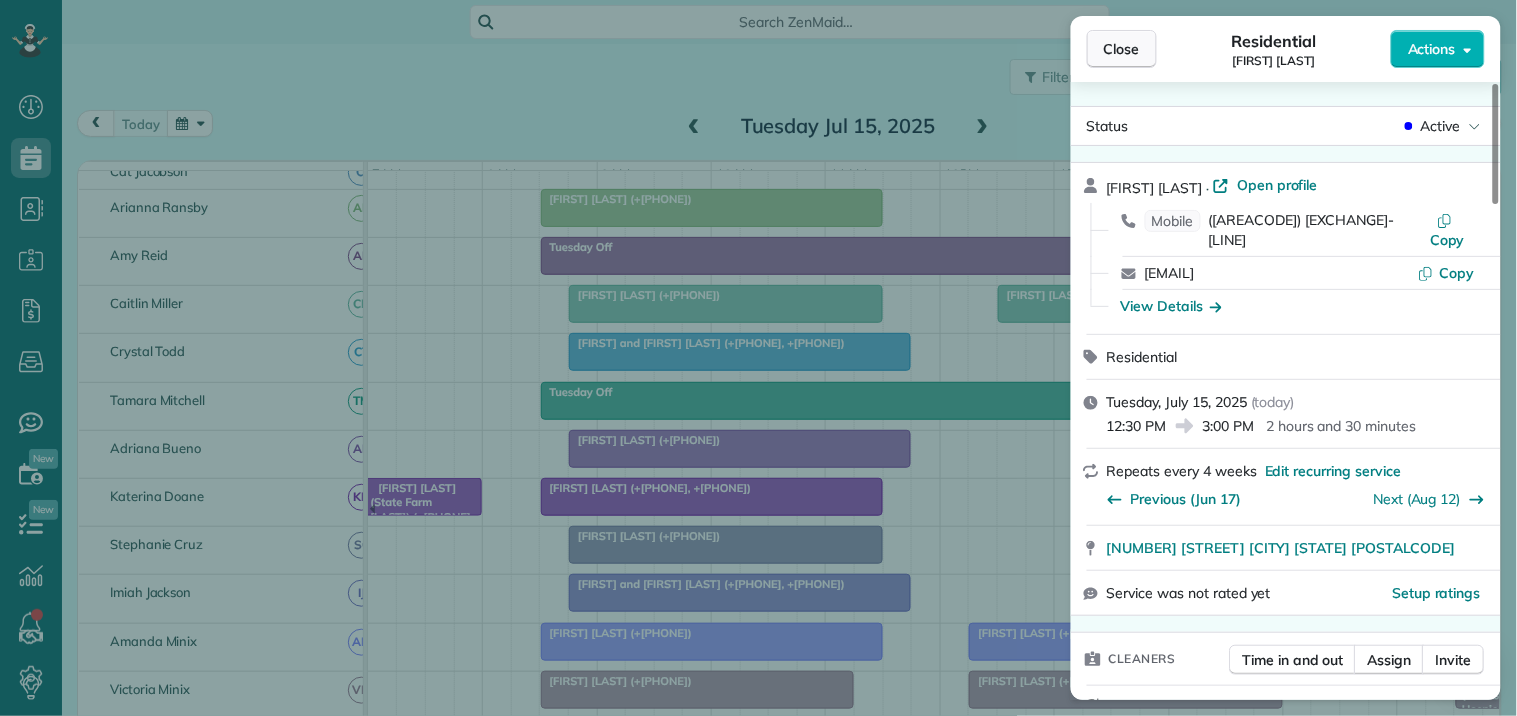 click on "Close" at bounding box center (1122, 49) 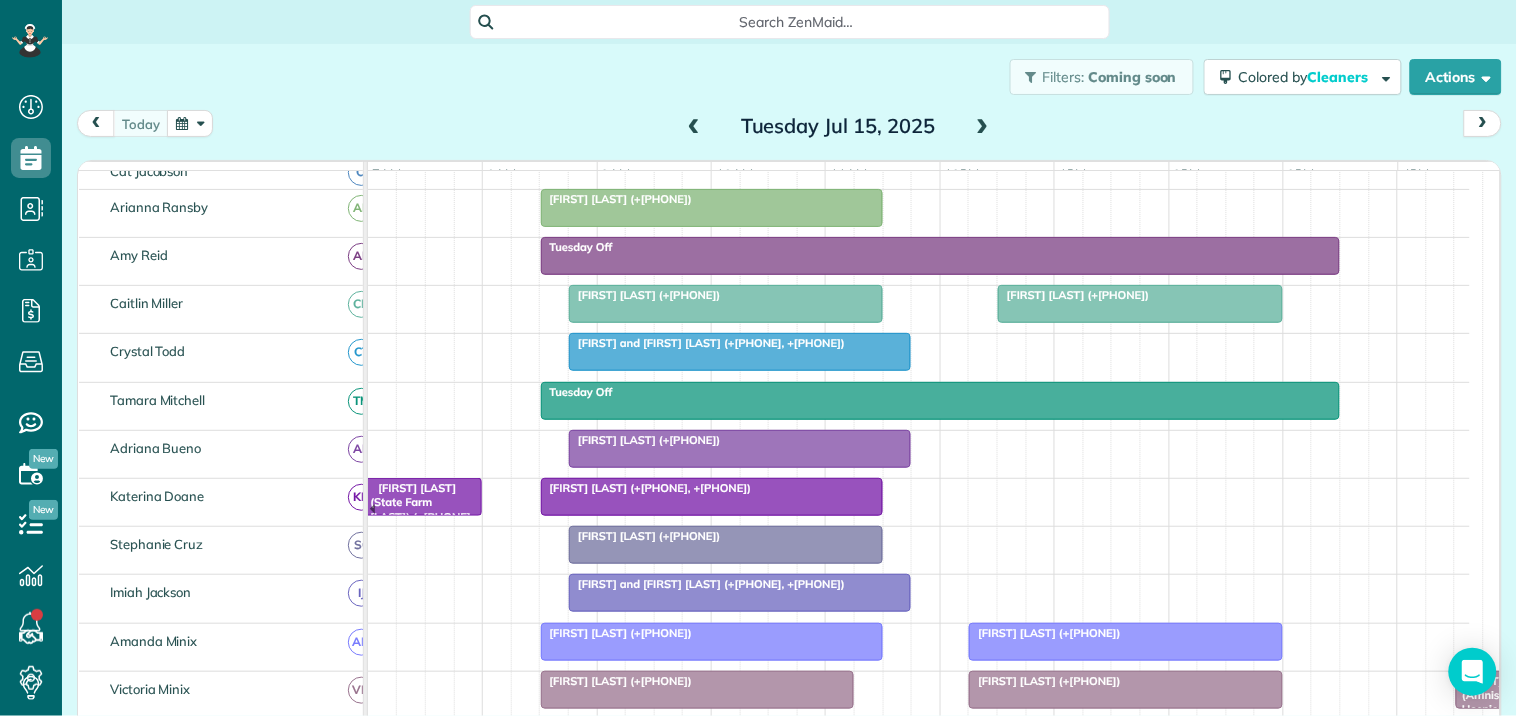 click on "[FIRST] [LAST] [PHONE]" at bounding box center (645, 536) 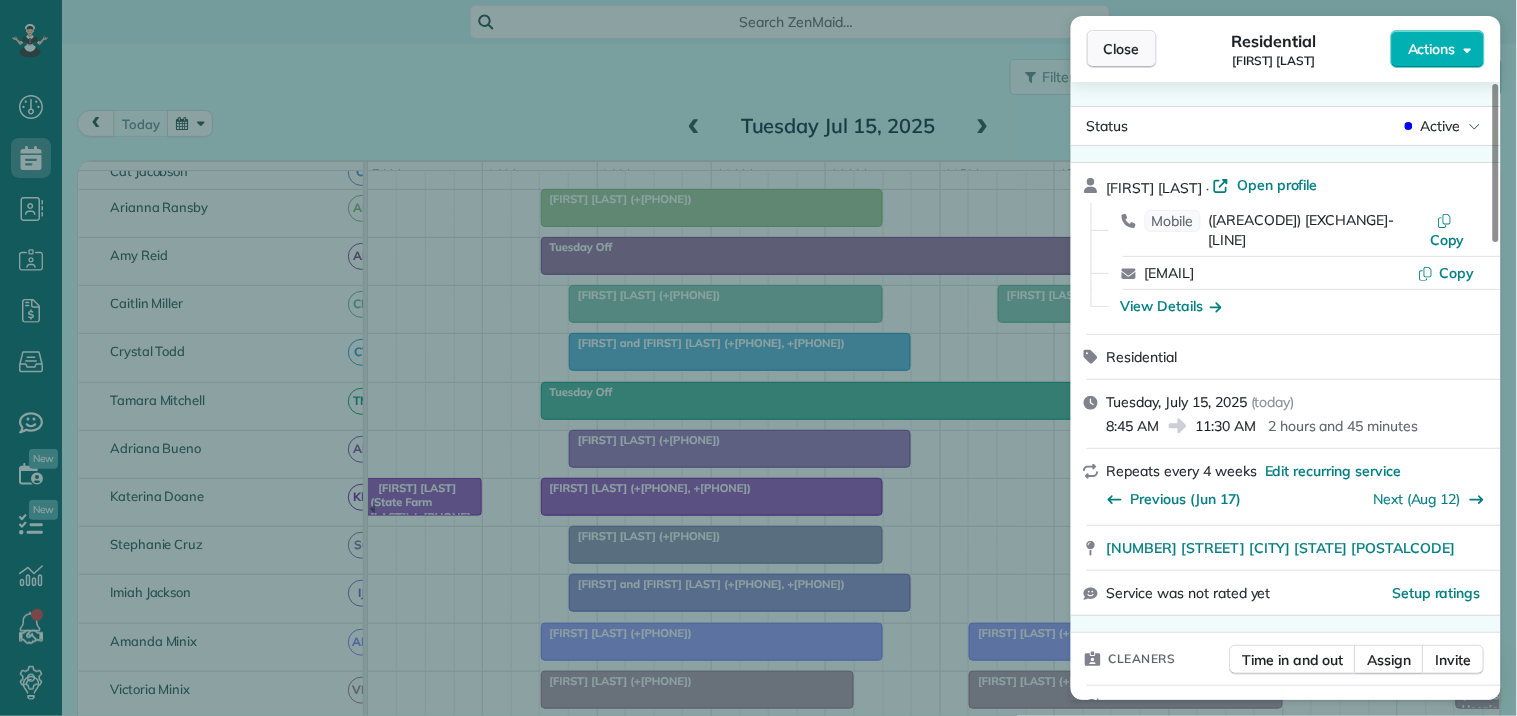 click on "Close" at bounding box center [1122, 49] 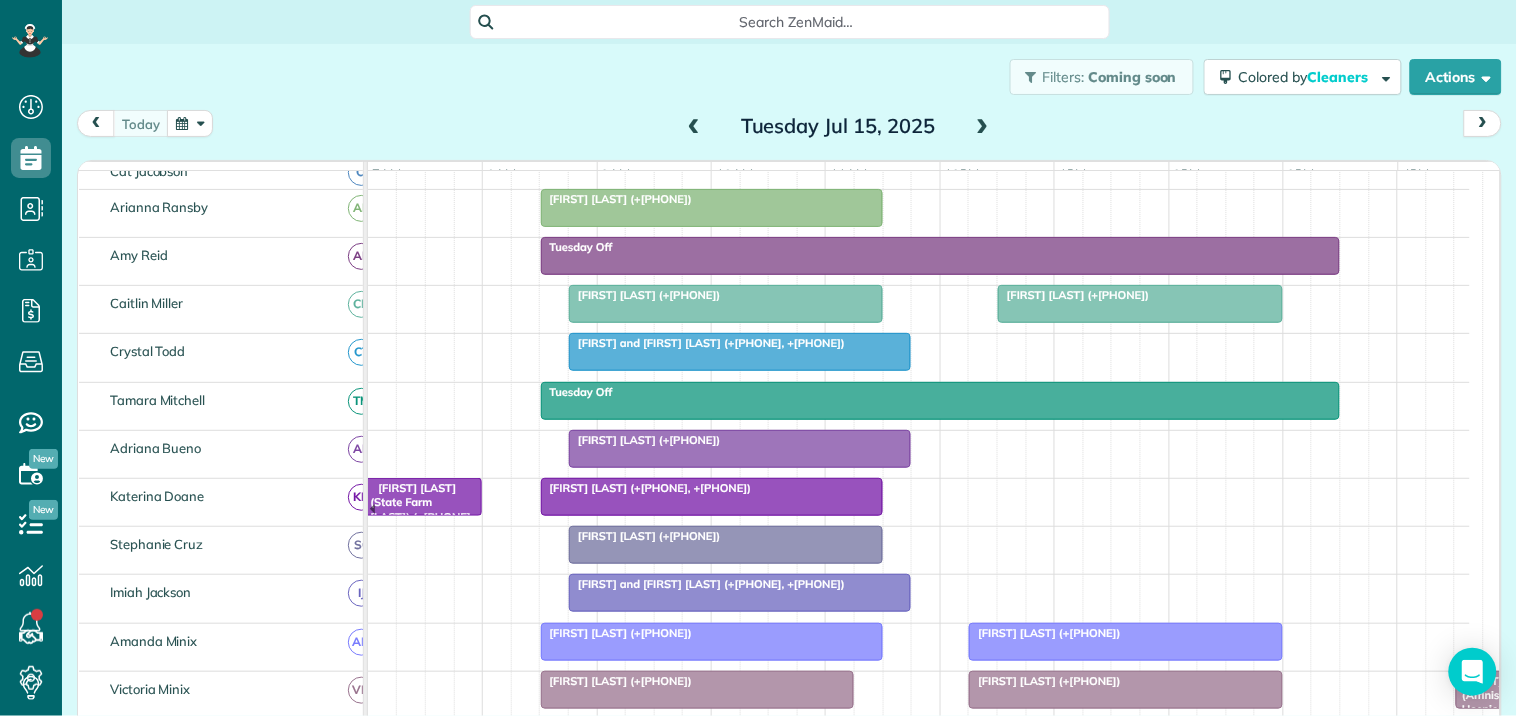 scroll, scrollTop: 312, scrollLeft: 0, axis: vertical 